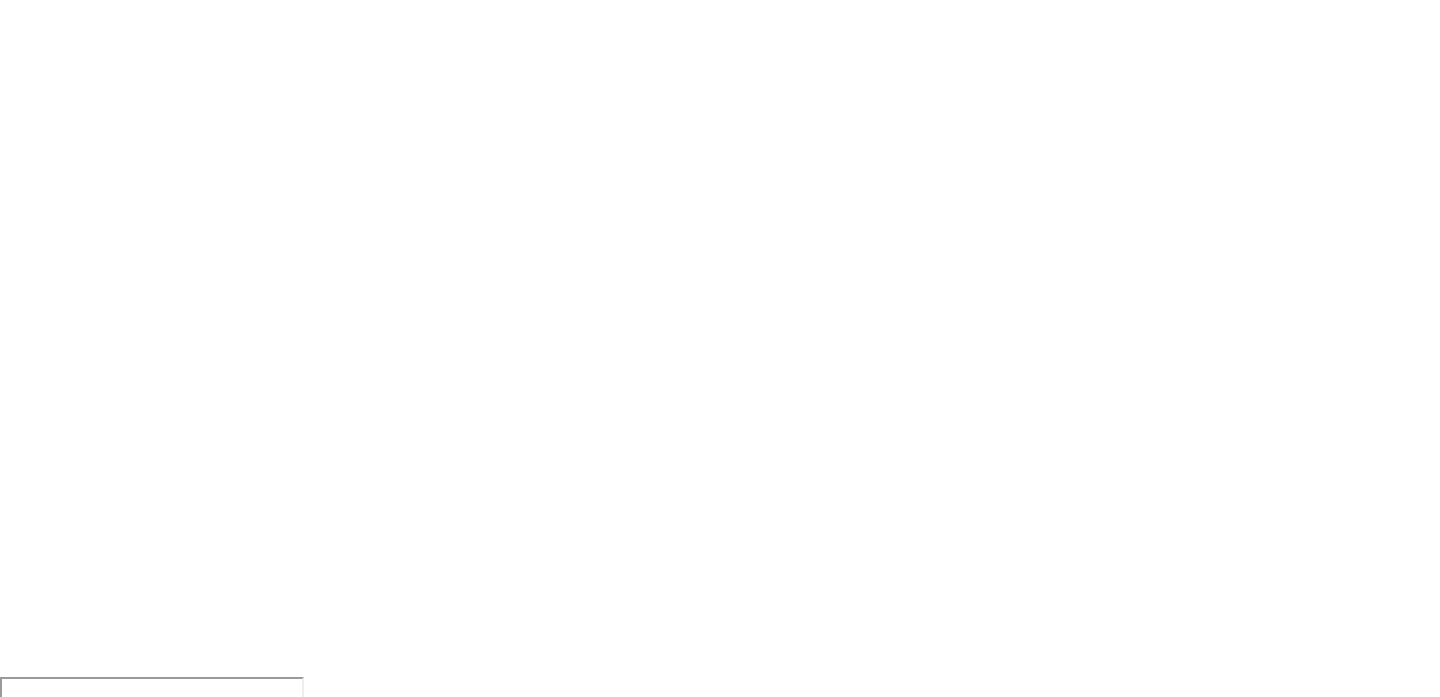 scroll, scrollTop: 0, scrollLeft: 0, axis: both 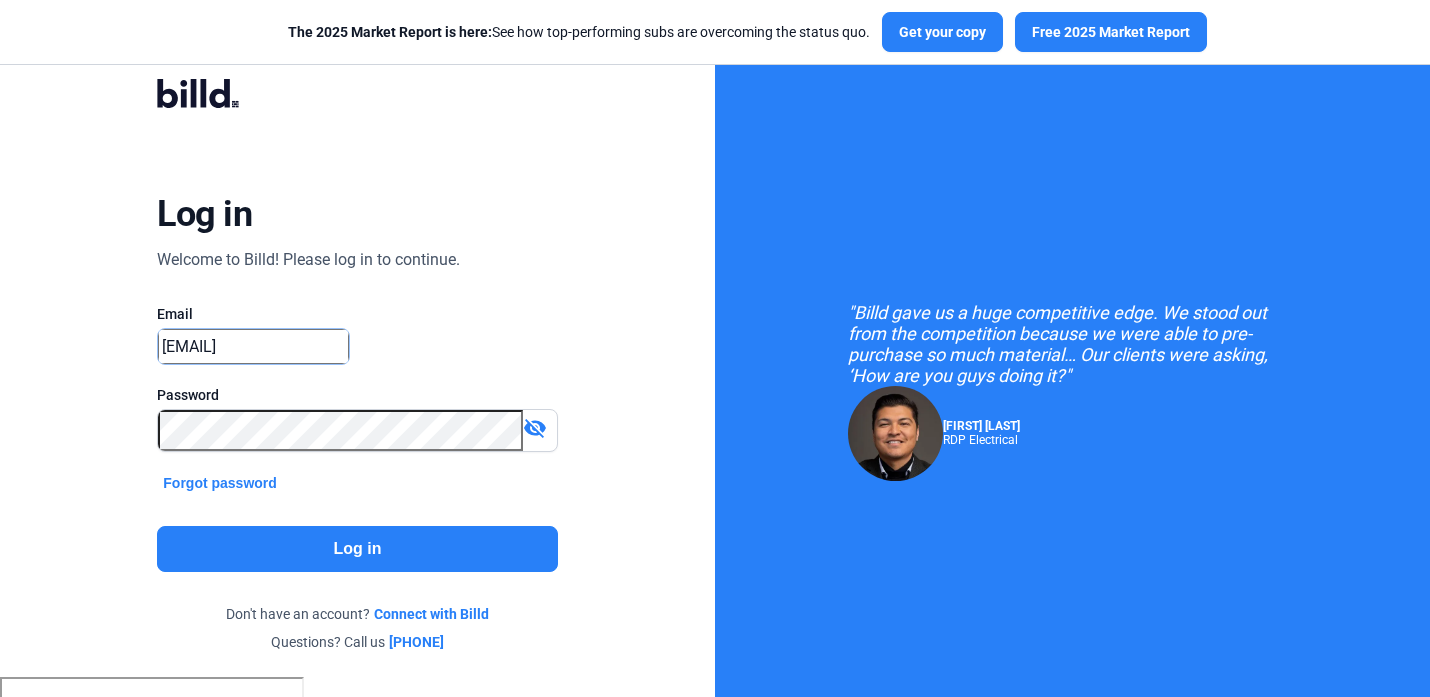click on "[EMAIL]" at bounding box center [253, 346] 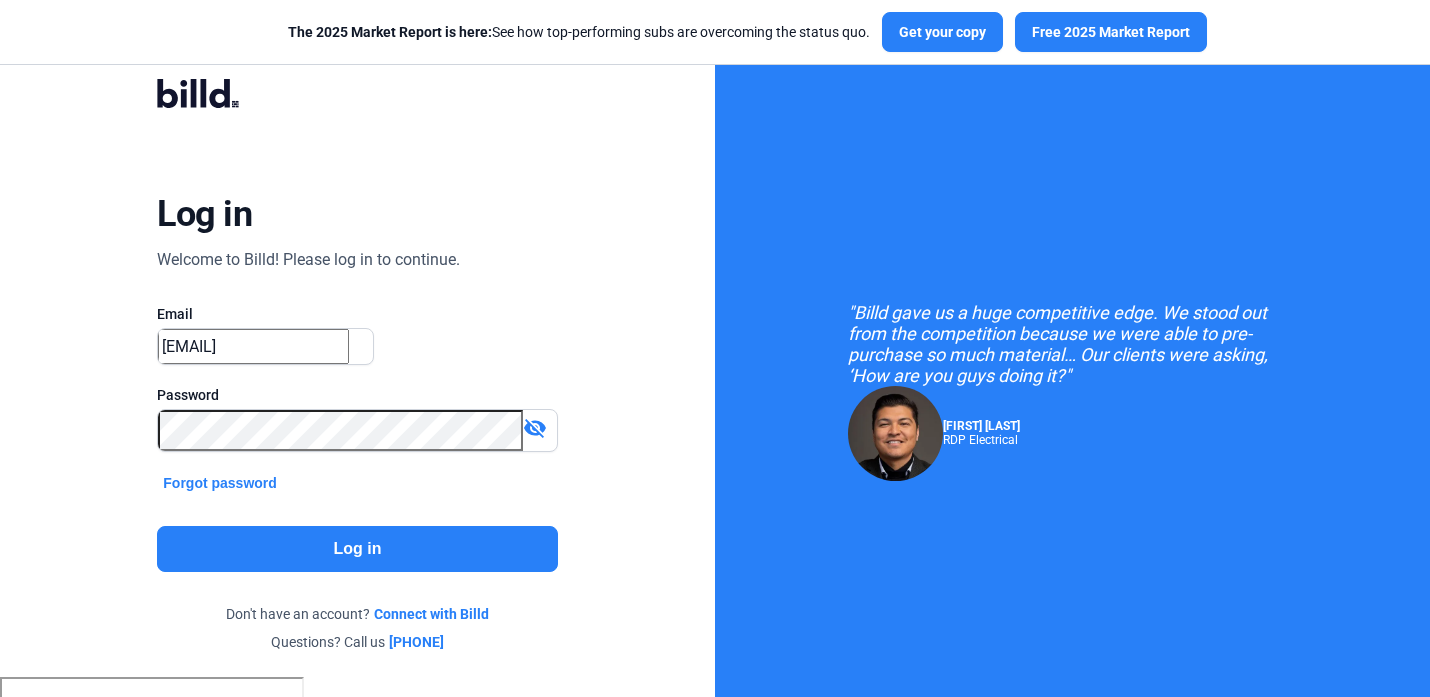 click on "Log in" at bounding box center [357, 549] 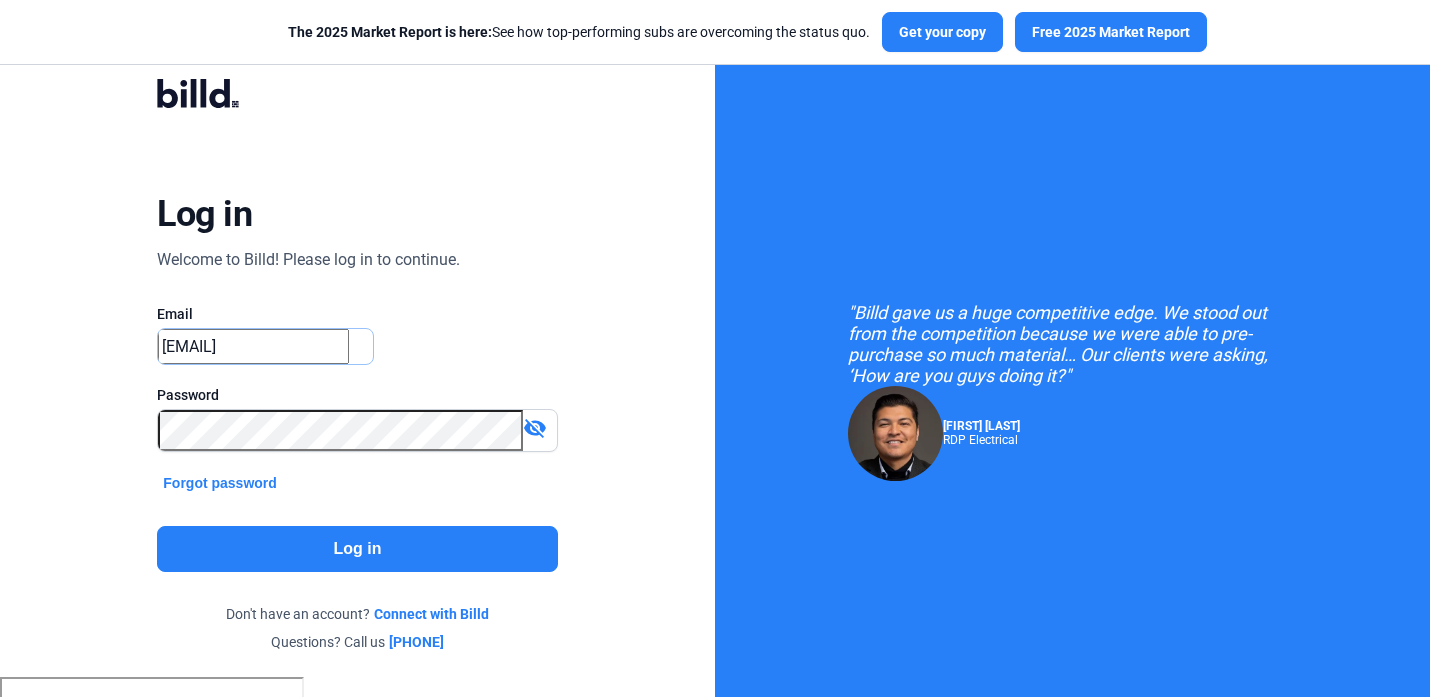 click on "[EMAIL]" at bounding box center [253, 346] 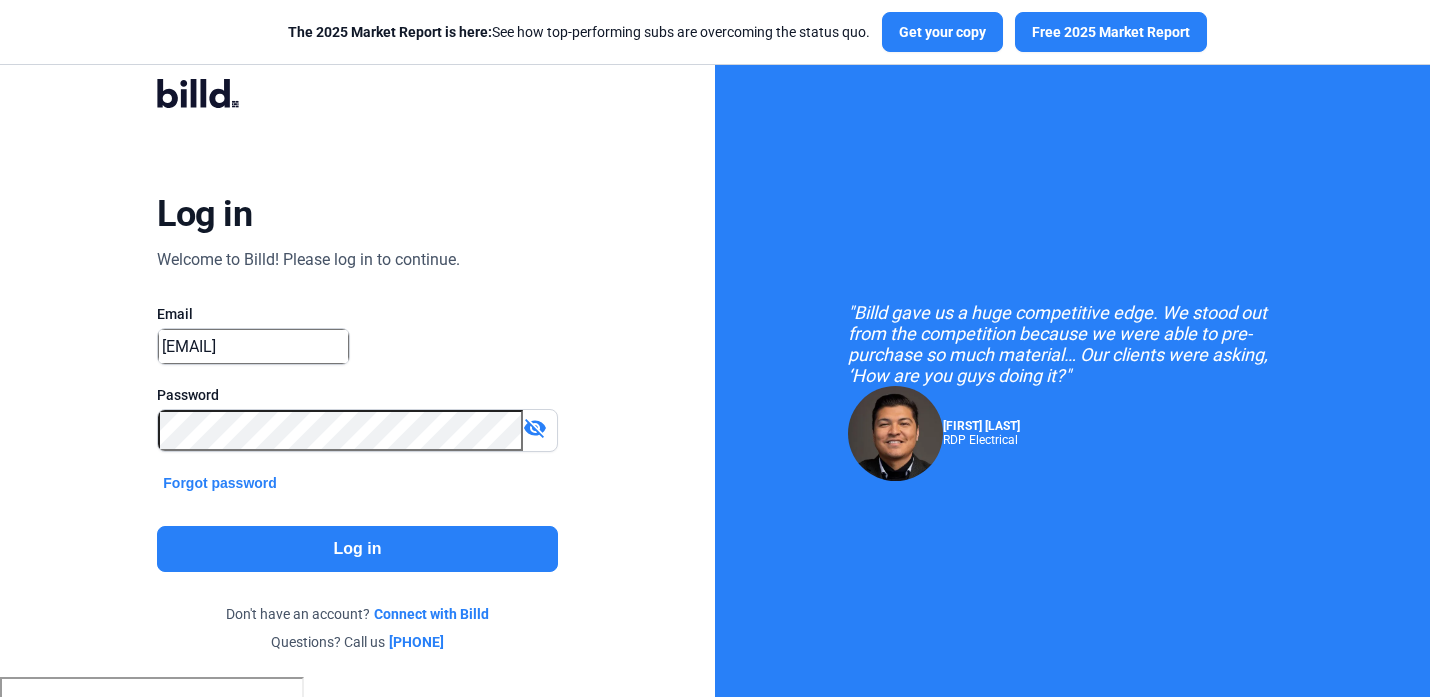 click on "visibility_off" at bounding box center (535, 428) 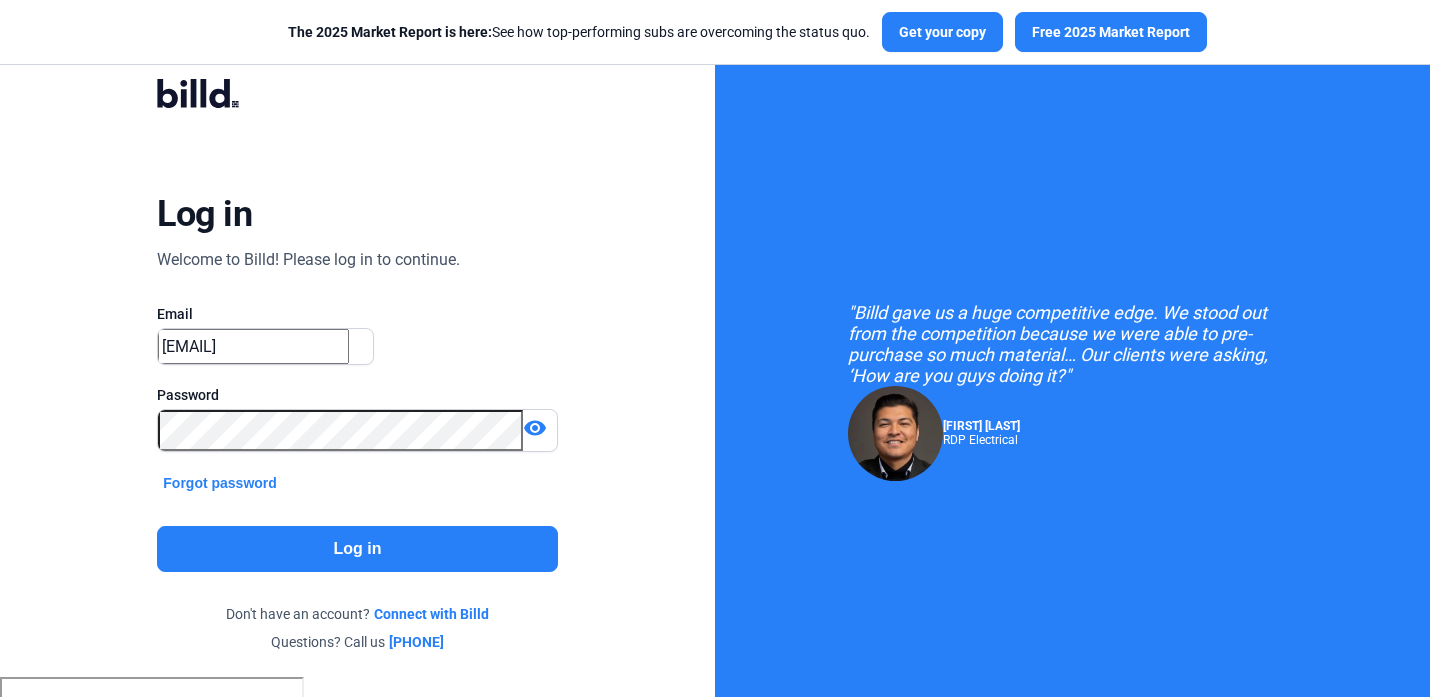 click on "visibility" at bounding box center (535, 428) 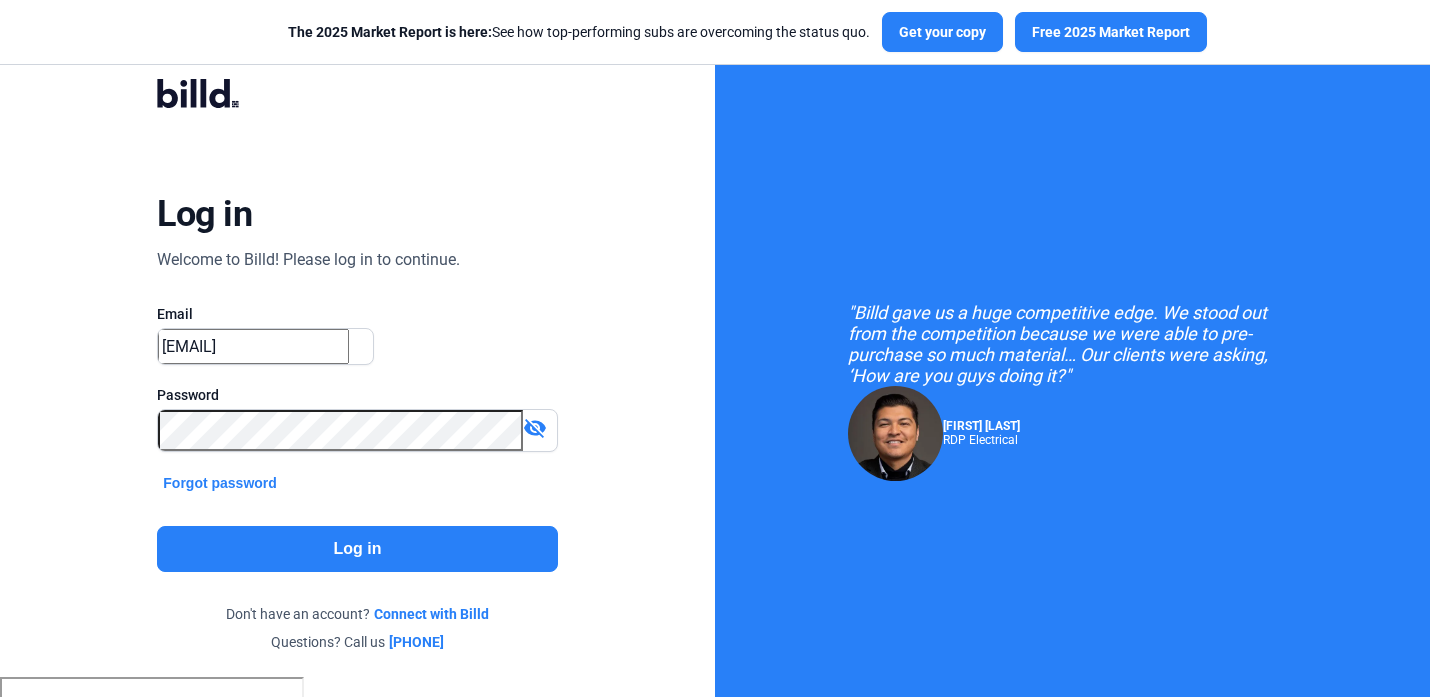 click on "Log in" at bounding box center (357, 549) 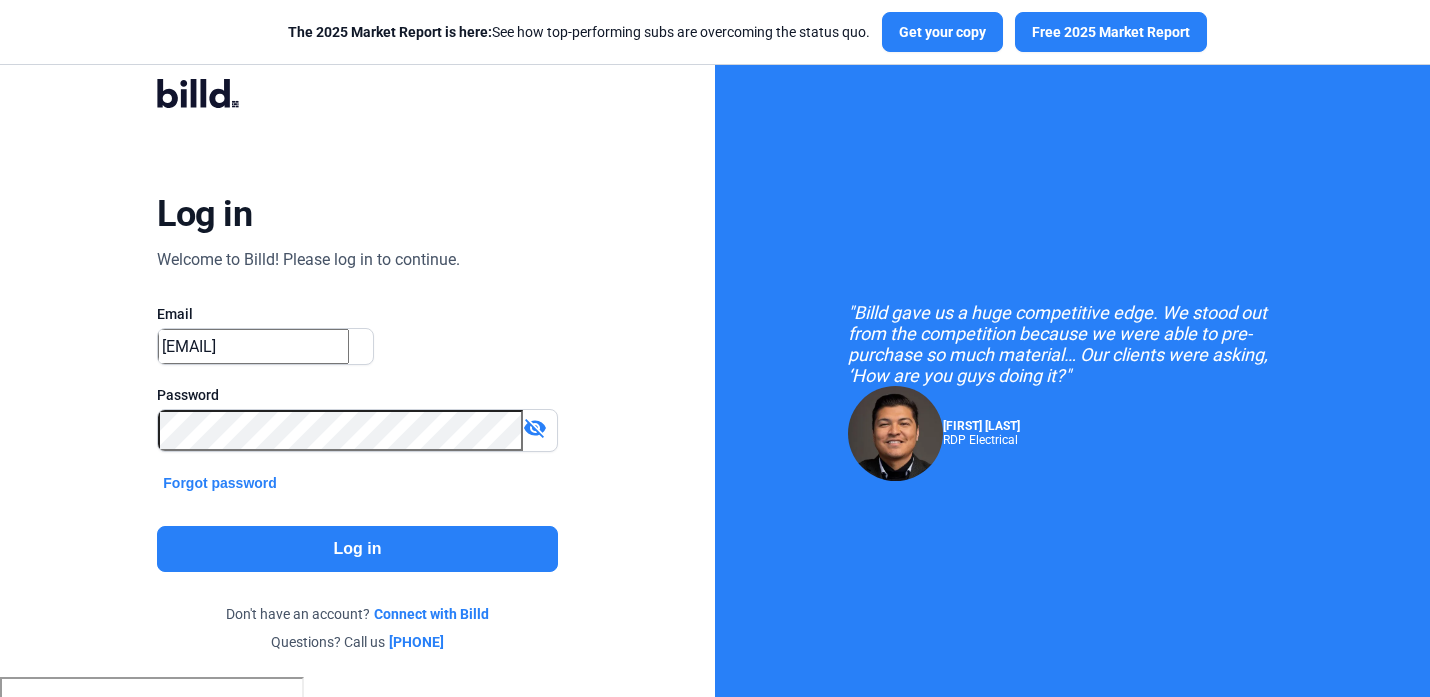 click on "Ok" at bounding box center (225, 1029) 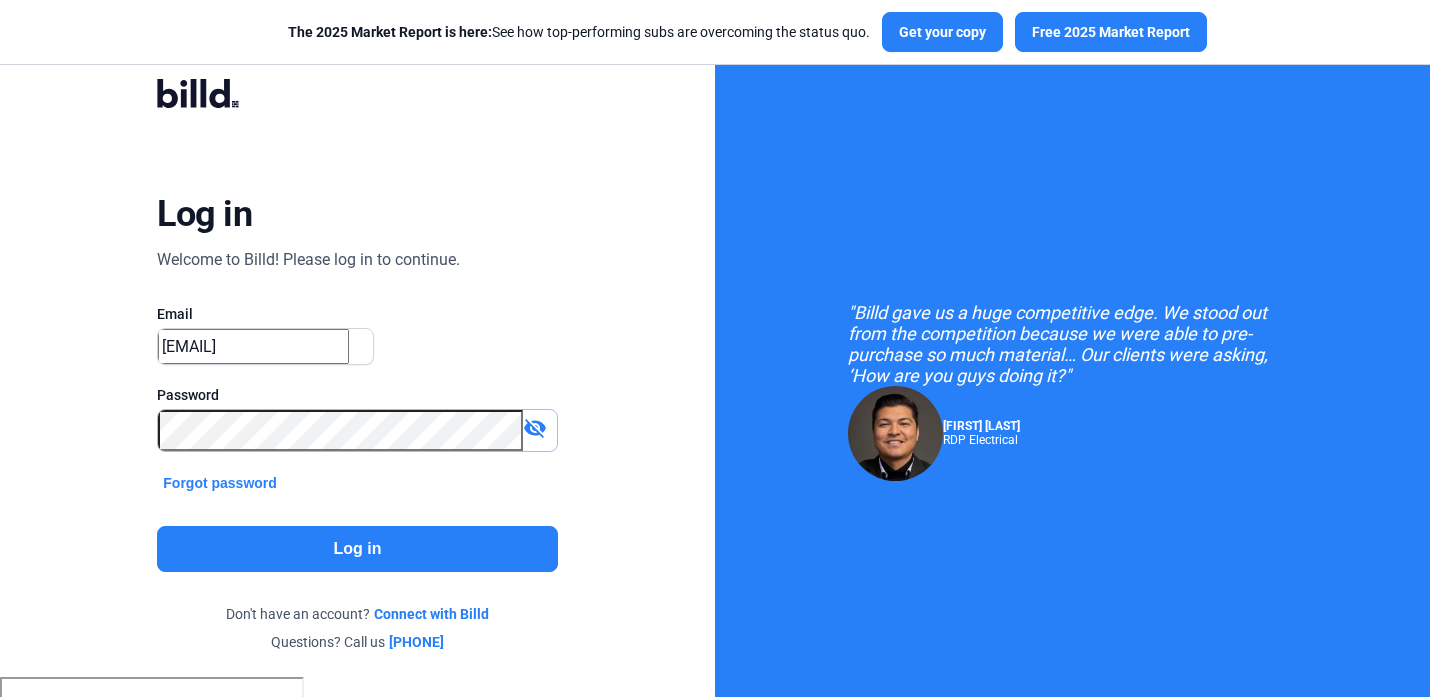 scroll, scrollTop: 6, scrollLeft: 0, axis: vertical 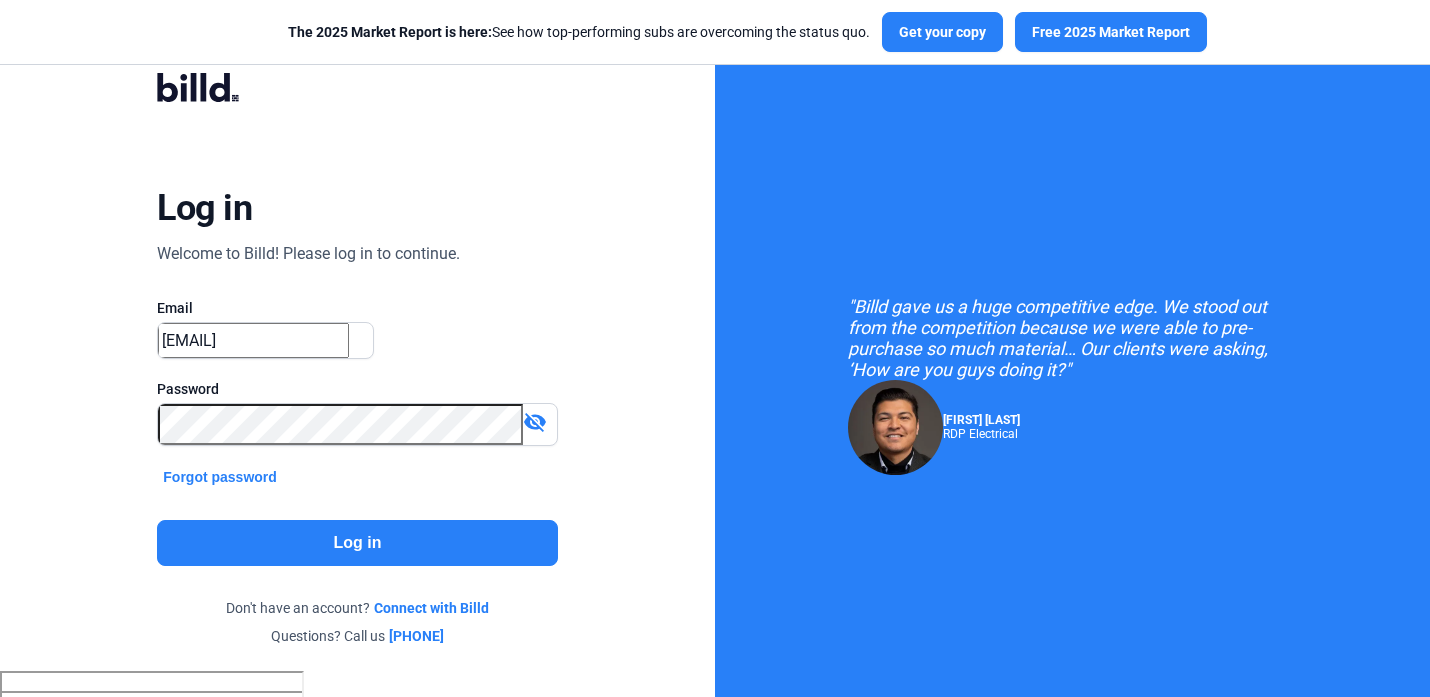 click on "Log in" at bounding box center (357, 543) 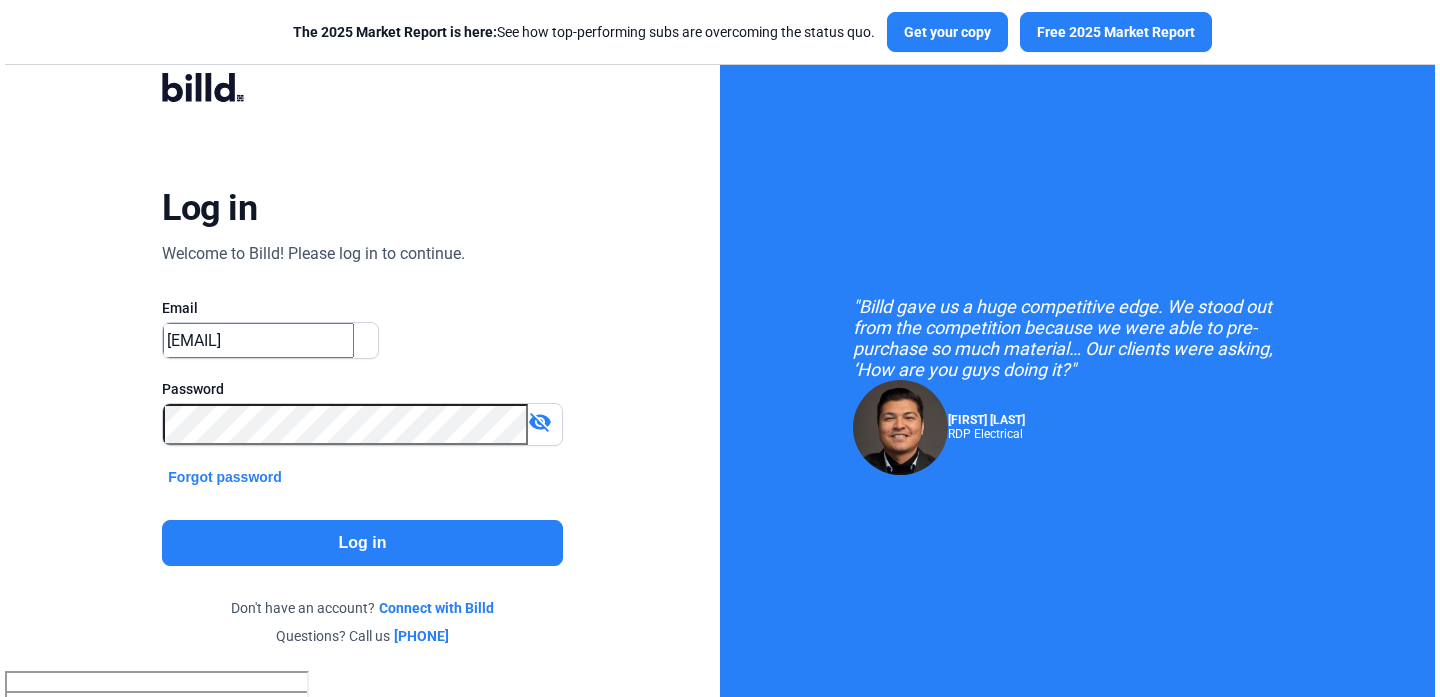 scroll, scrollTop: 0, scrollLeft: 0, axis: both 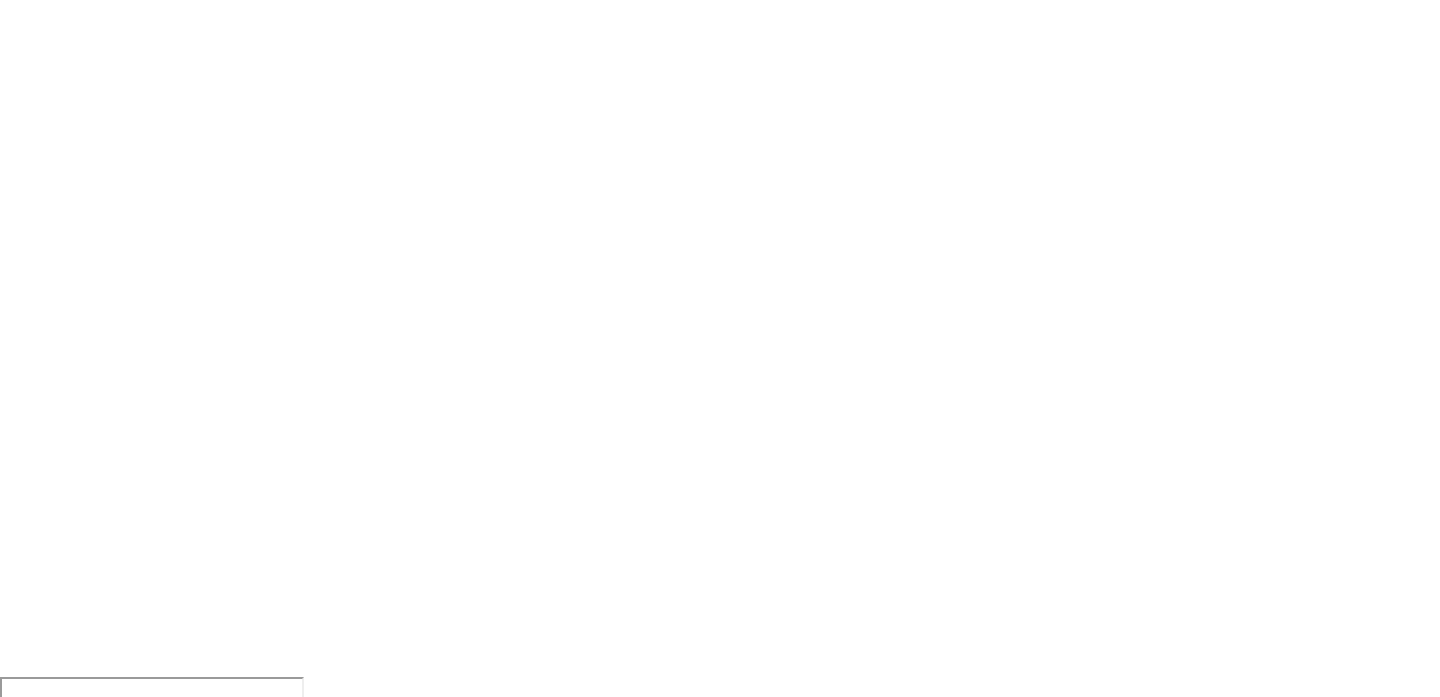 click at bounding box center (720, 348) 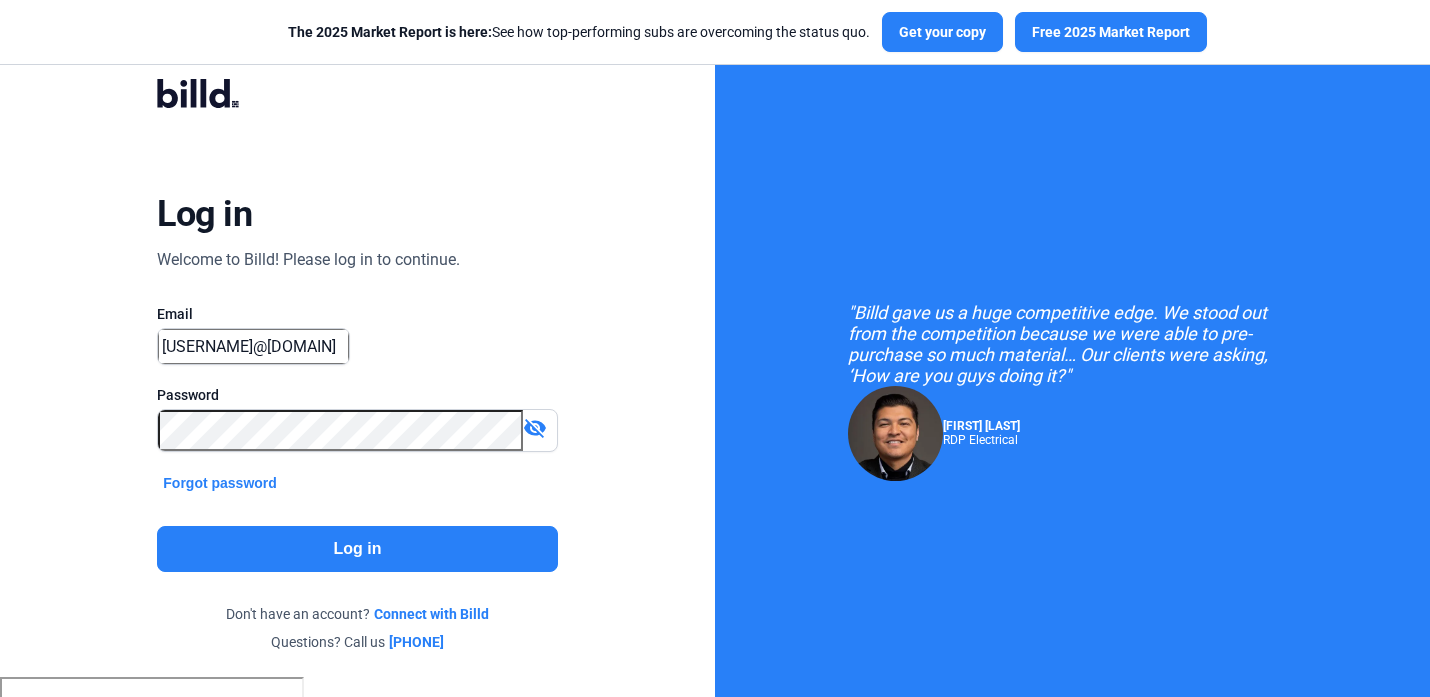 scroll, scrollTop: 0, scrollLeft: 0, axis: both 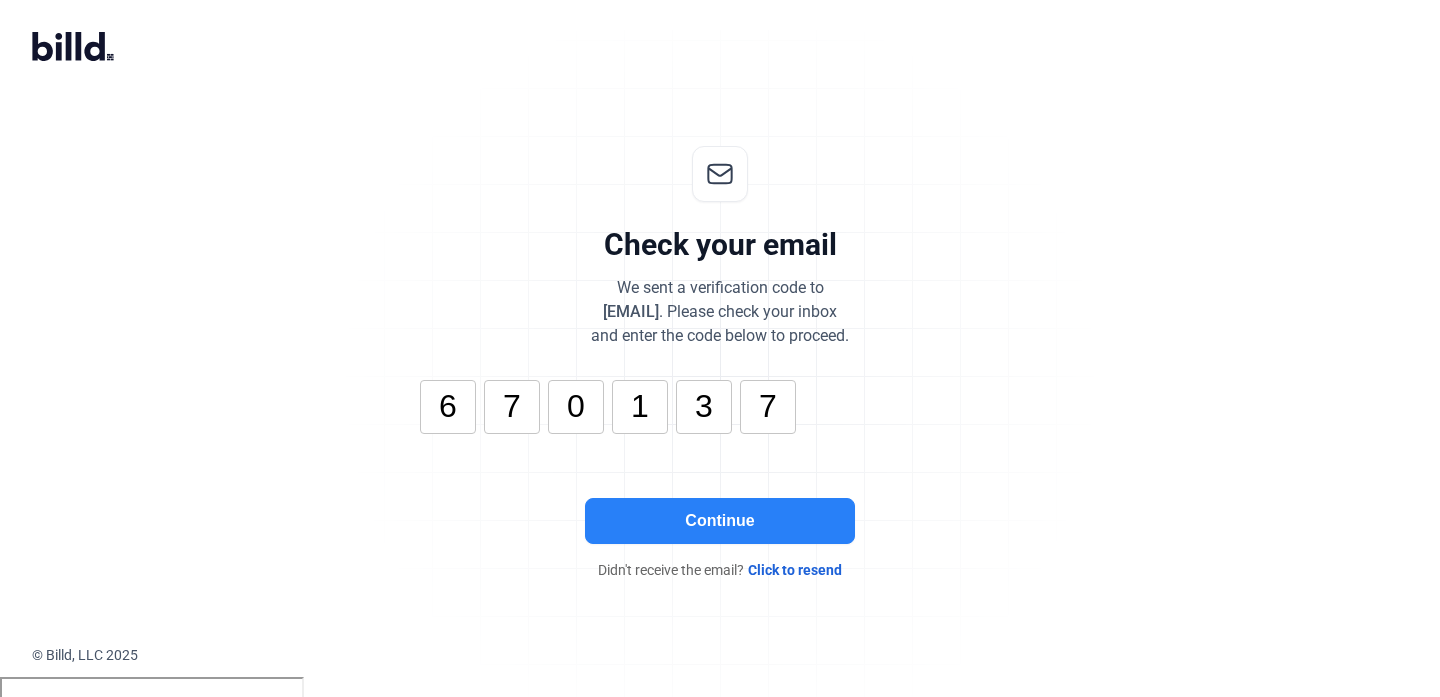 click on "Continue" at bounding box center (720, 521) 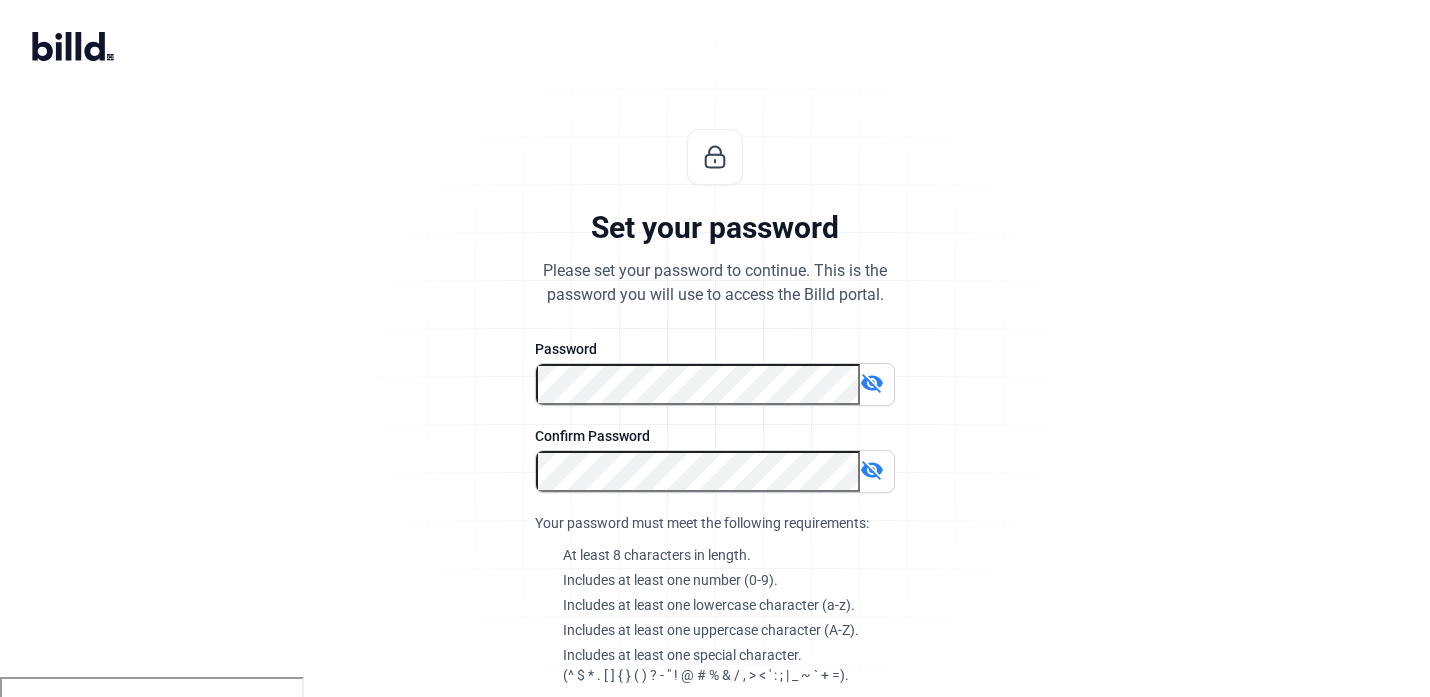 click on "Set your password  Please set your password to continue. This is the  password you will use to access the Billd portal.   Password   visibility_off   Confirm Password   visibility_off  Your password must meet the following requirements: At least 8 characters in length. Includes at least one number (0-9). Includes at least one lowercase character (a-z). Includes at least one uppercase character (A-Z). Includes at least one special character.   (^ $ * . [ ] { } ( ) ? - " ! @ # % & / , > < ' : ; | _ ~ ` + =).  Continue  lock_outline  Your information is safe and secure." at bounding box center (715, 482) 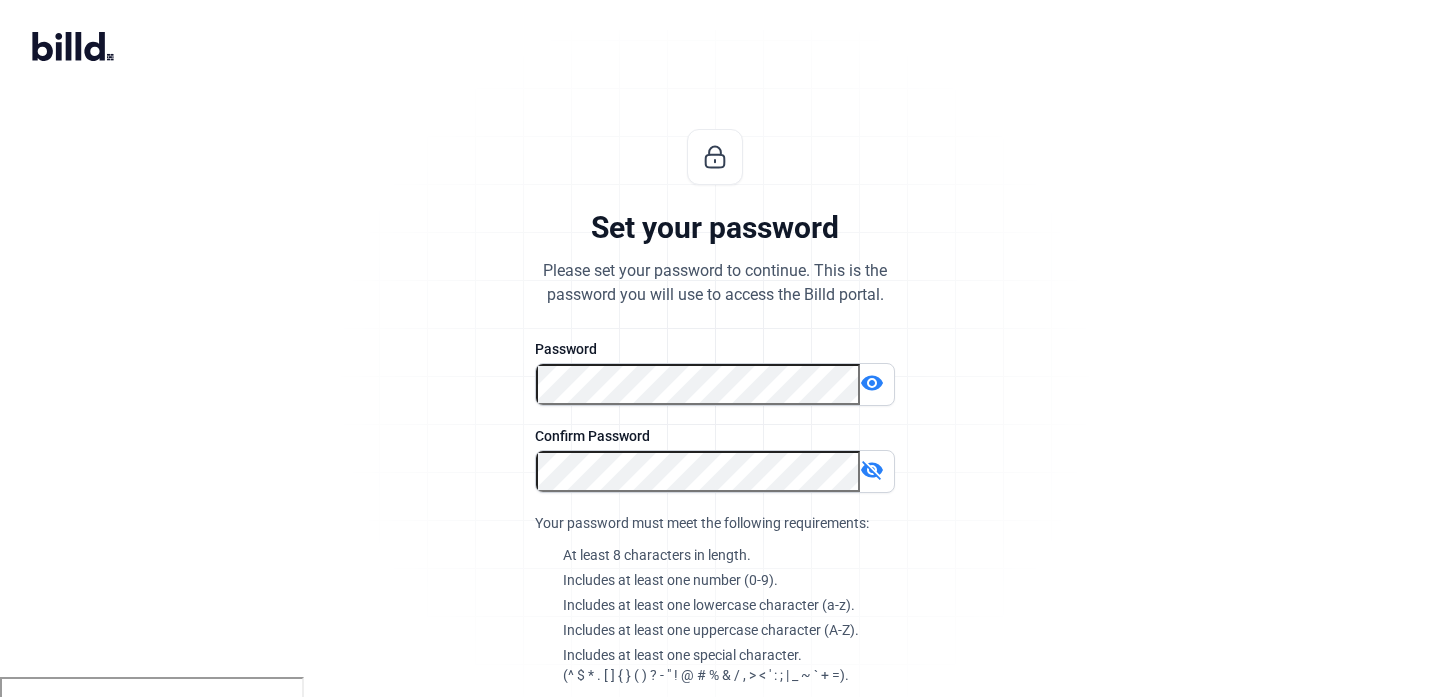 click on "visibility" at bounding box center [872, 383] 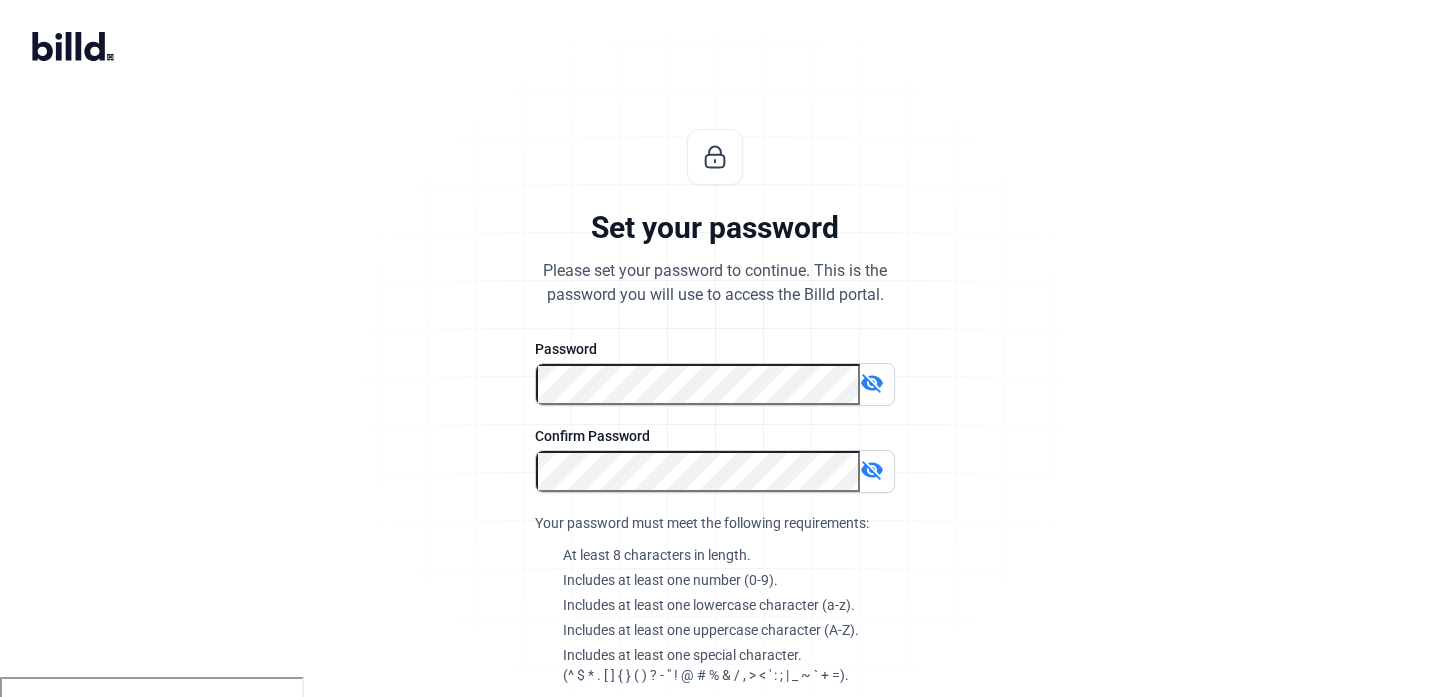 click on "visibility_off" at bounding box center [872, 470] 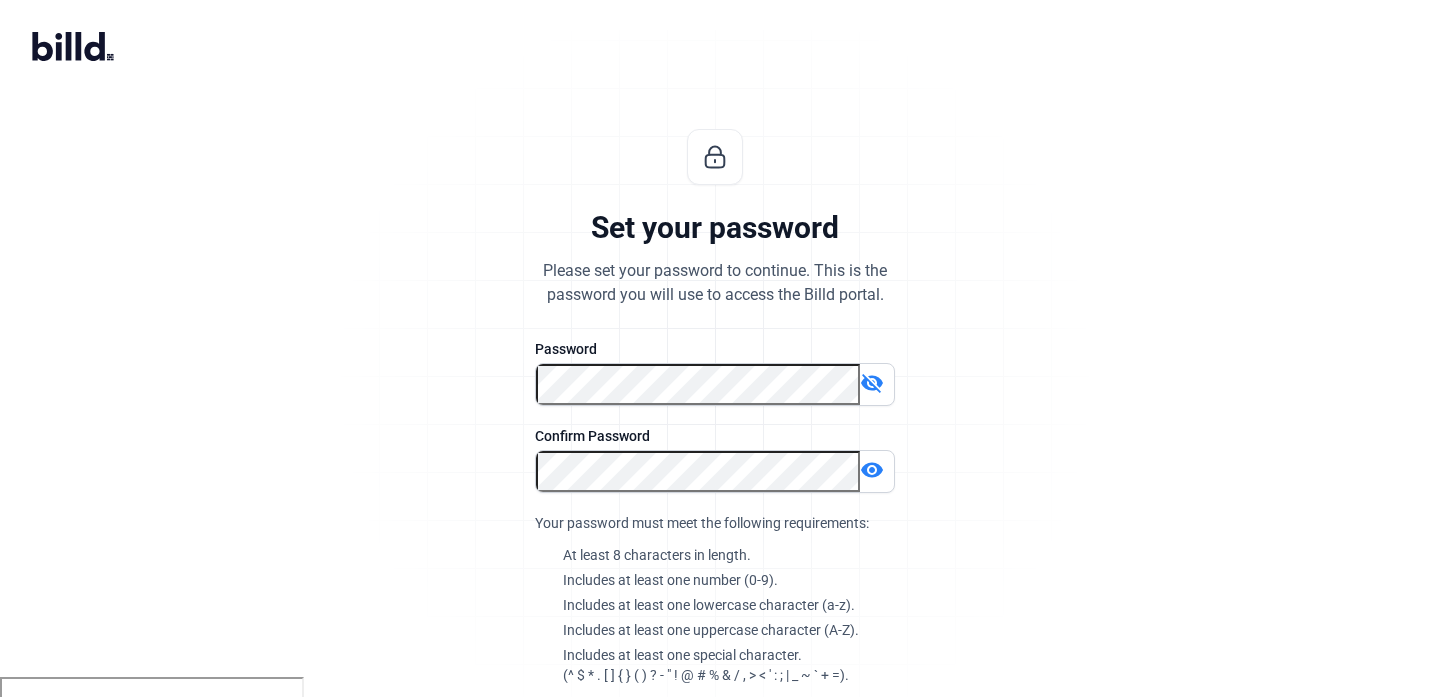 click on "visibility" at bounding box center [872, 470] 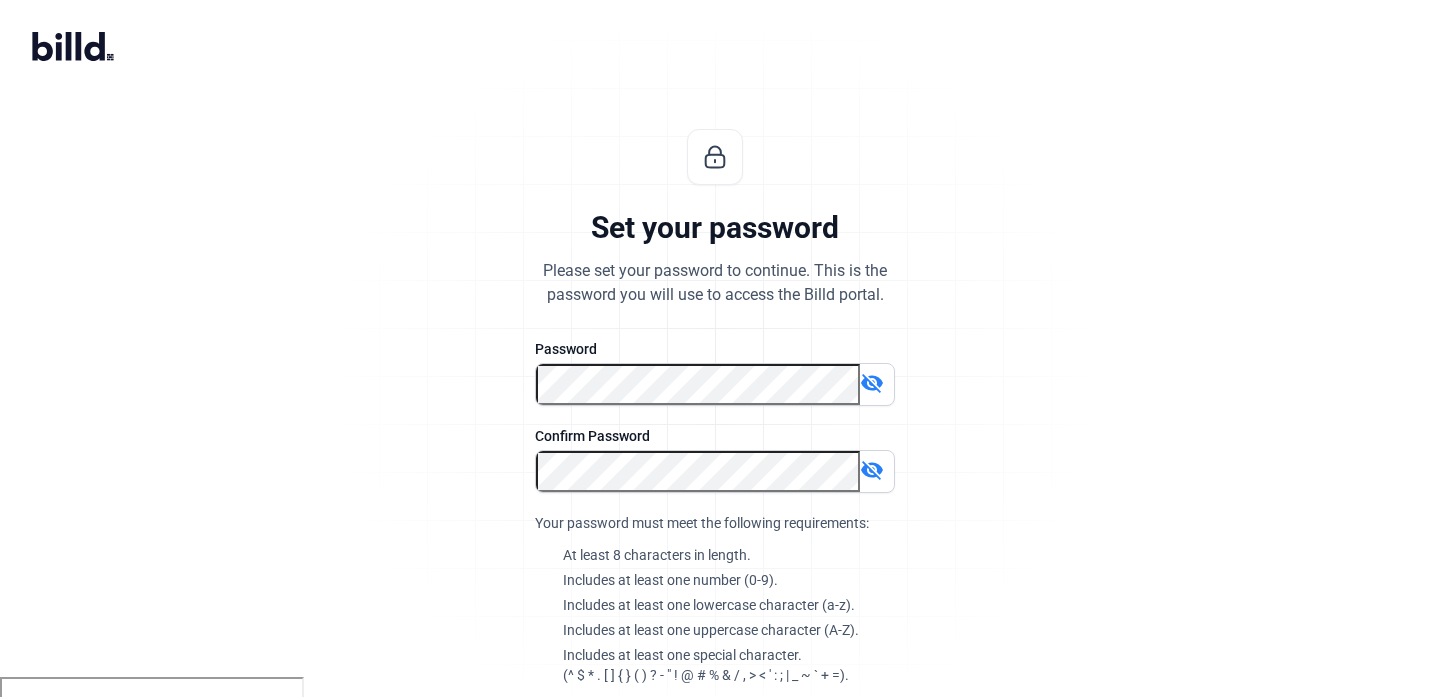 scroll, scrollTop: 192, scrollLeft: 0, axis: vertical 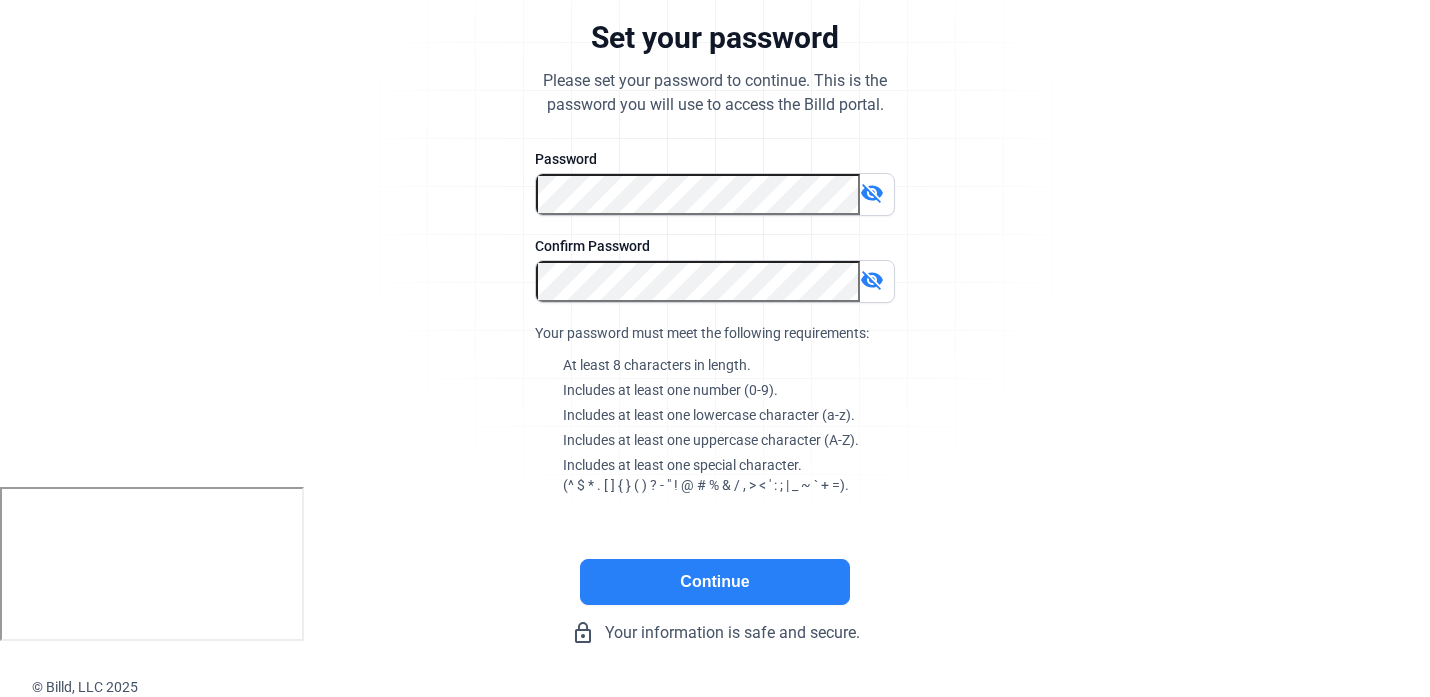 click on "Continue" at bounding box center [715, 582] 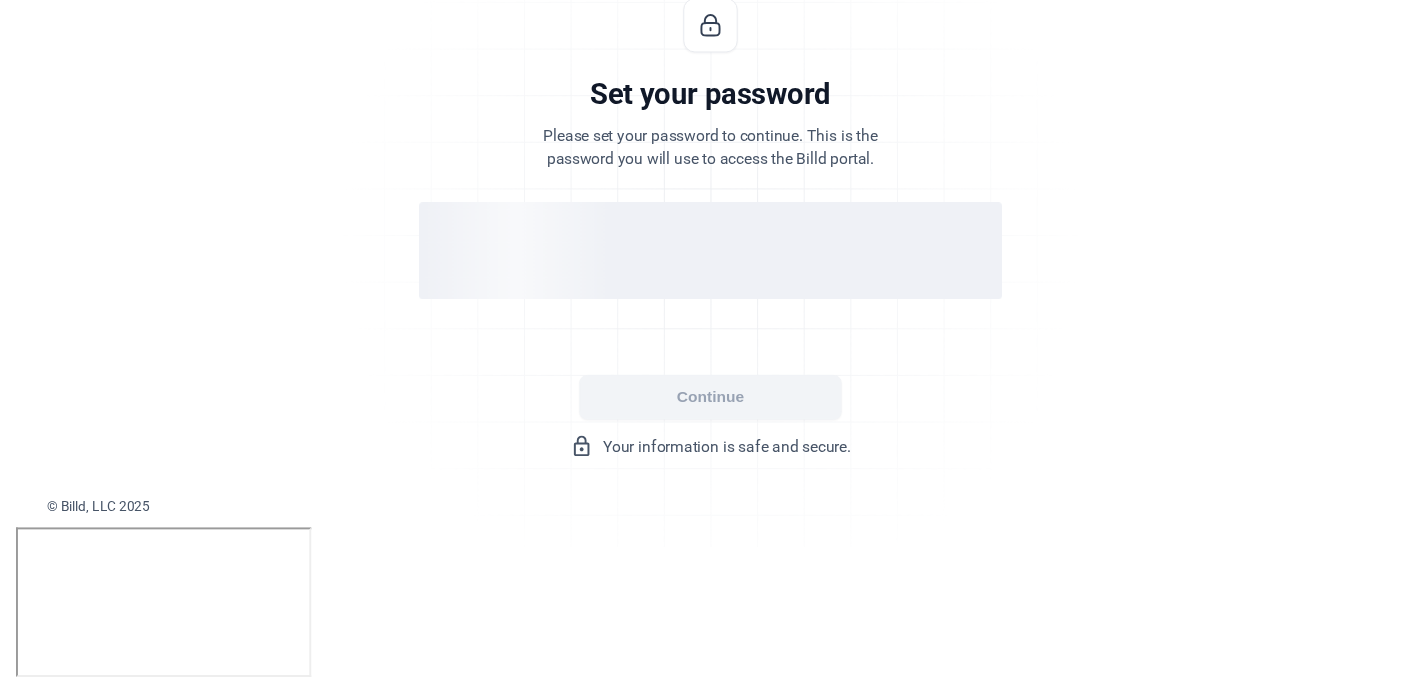 scroll, scrollTop: 0, scrollLeft: 0, axis: both 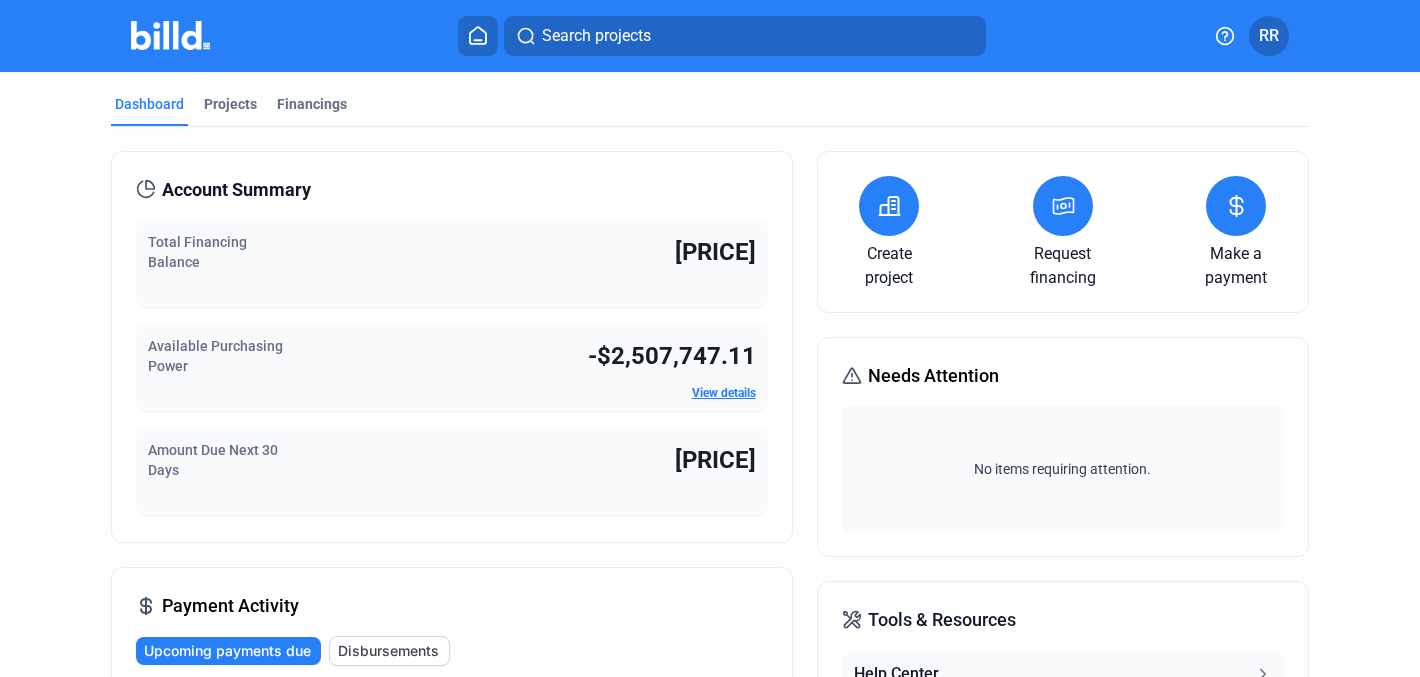 click on "Dashboard" at bounding box center (149, 104) 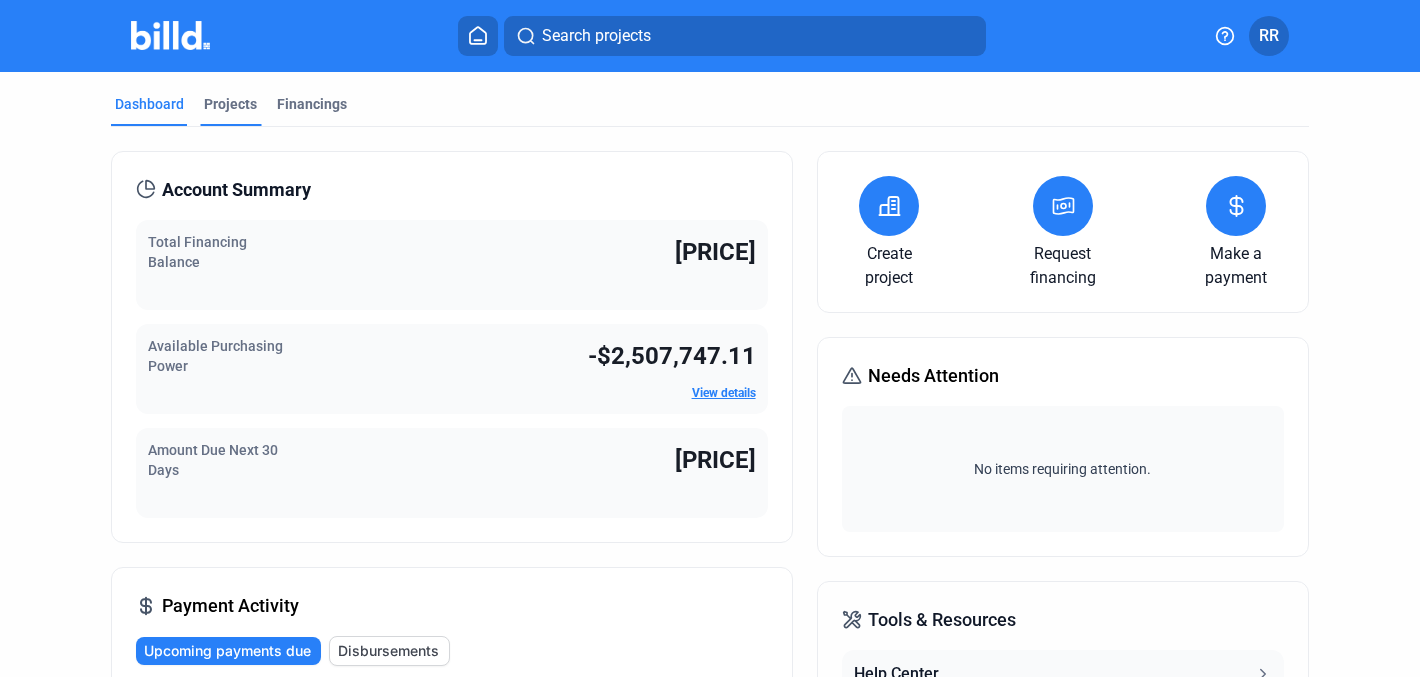 click on "Projects" at bounding box center (230, 104) 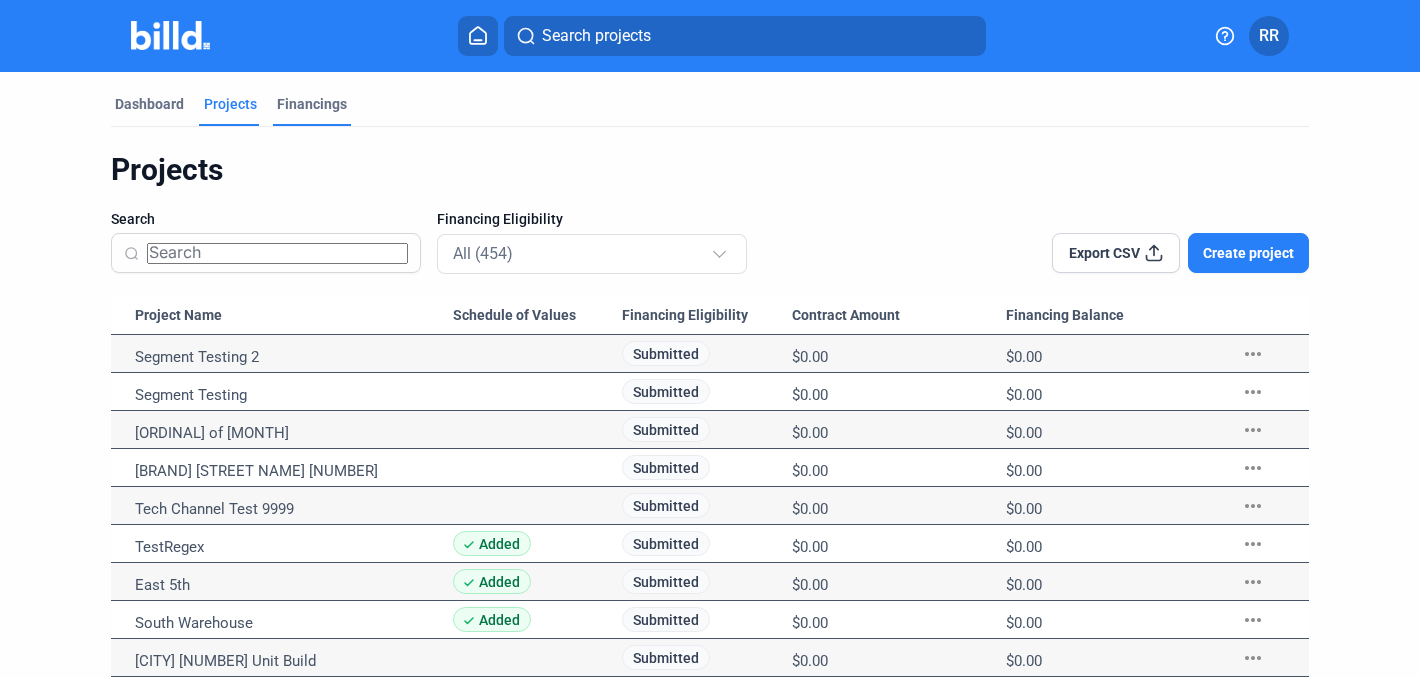 click on "Financings" at bounding box center (312, 104) 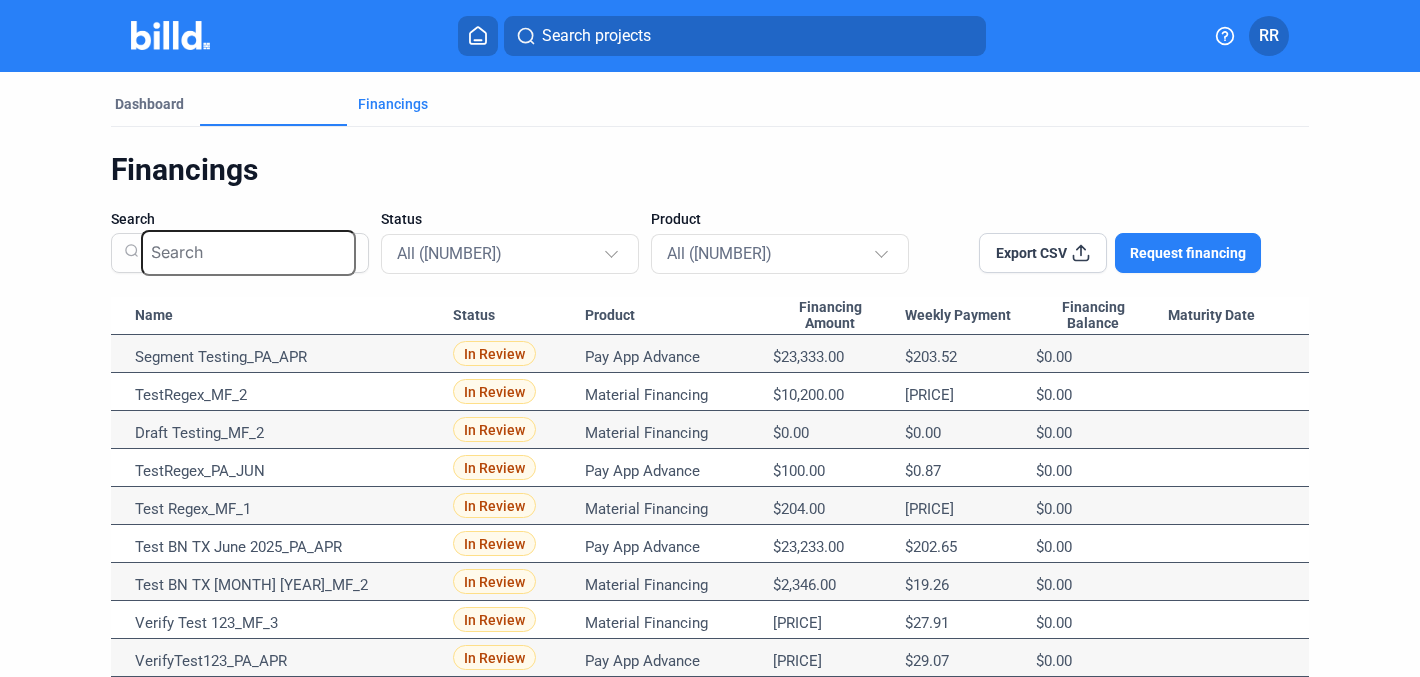 click on "Projects" at bounding box center (230, 170) 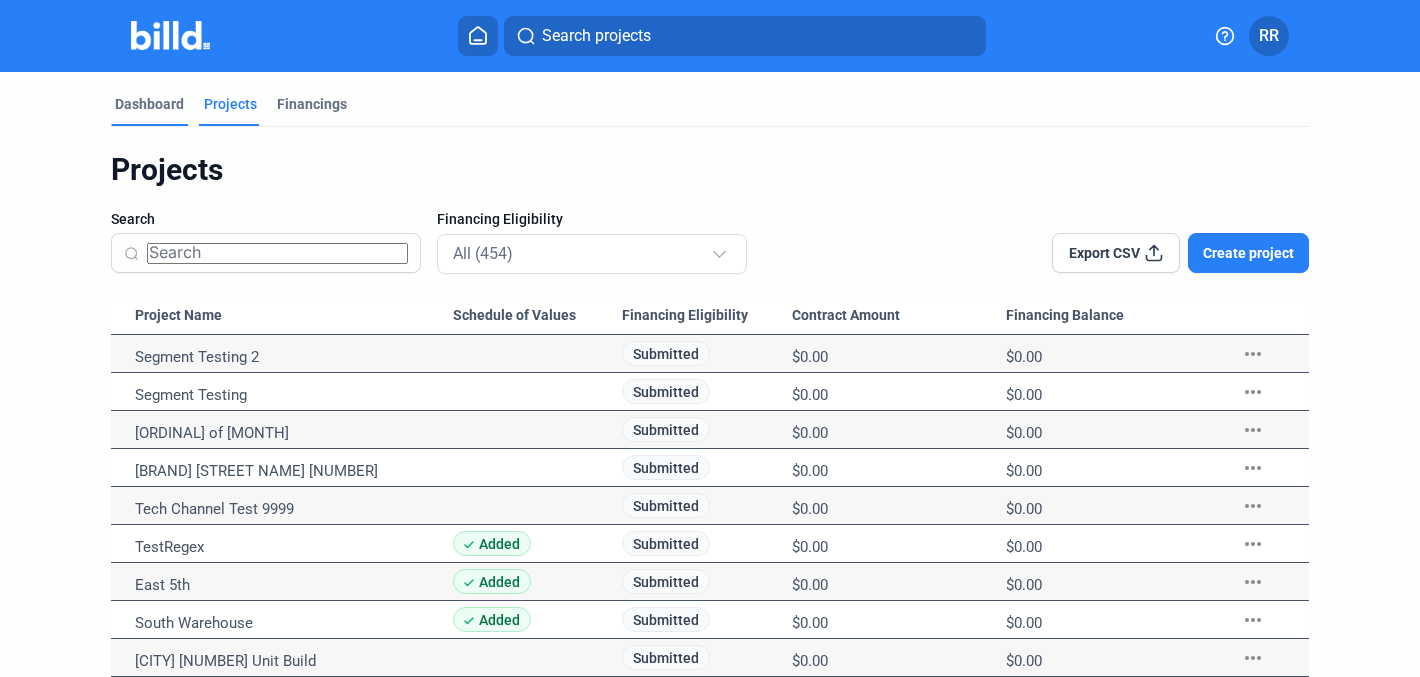 click on "Dashboard" at bounding box center [149, 104] 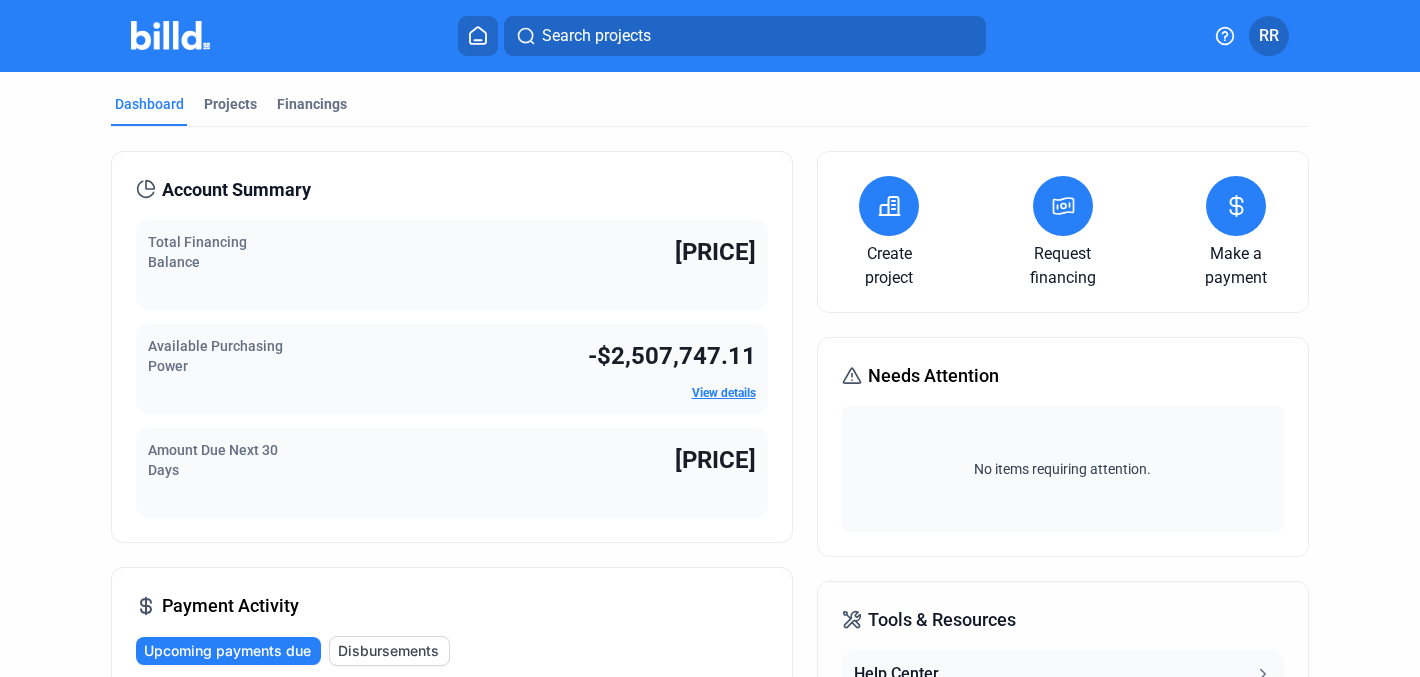 click on "RR" at bounding box center (1269, 36) 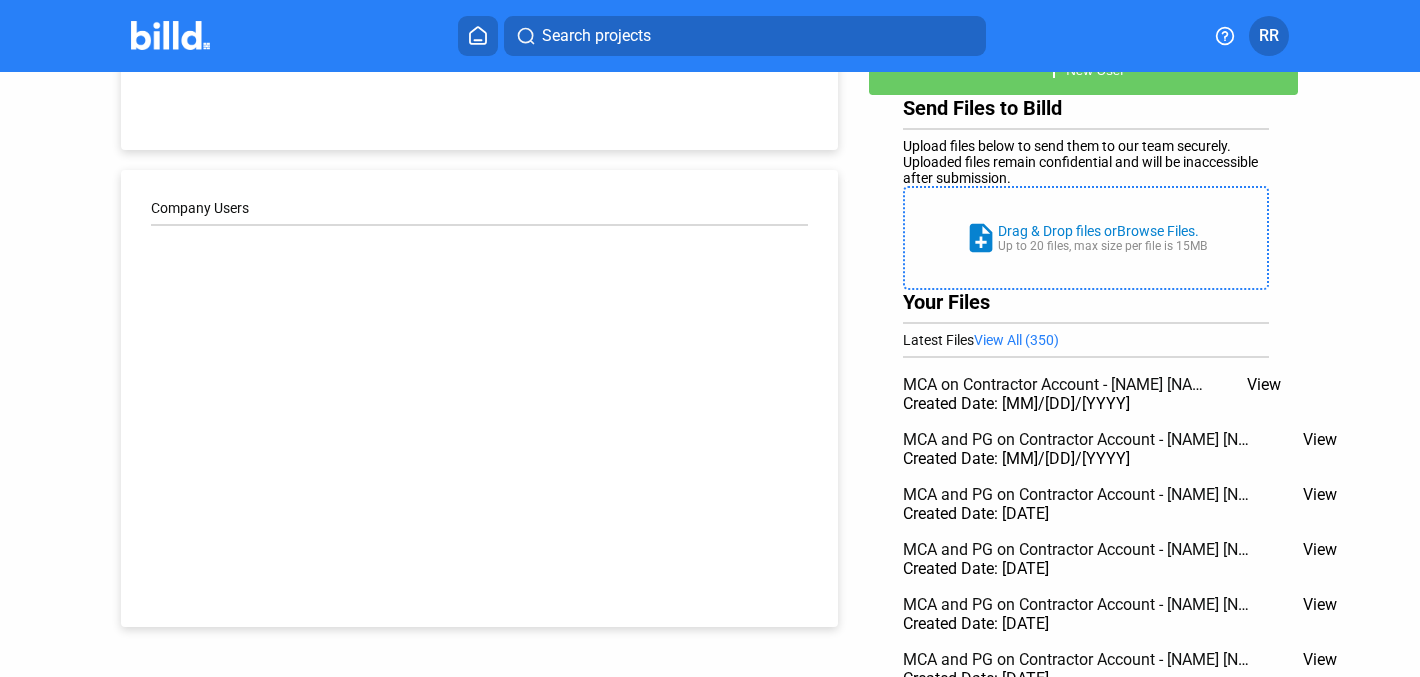 scroll, scrollTop: 0, scrollLeft: 0, axis: both 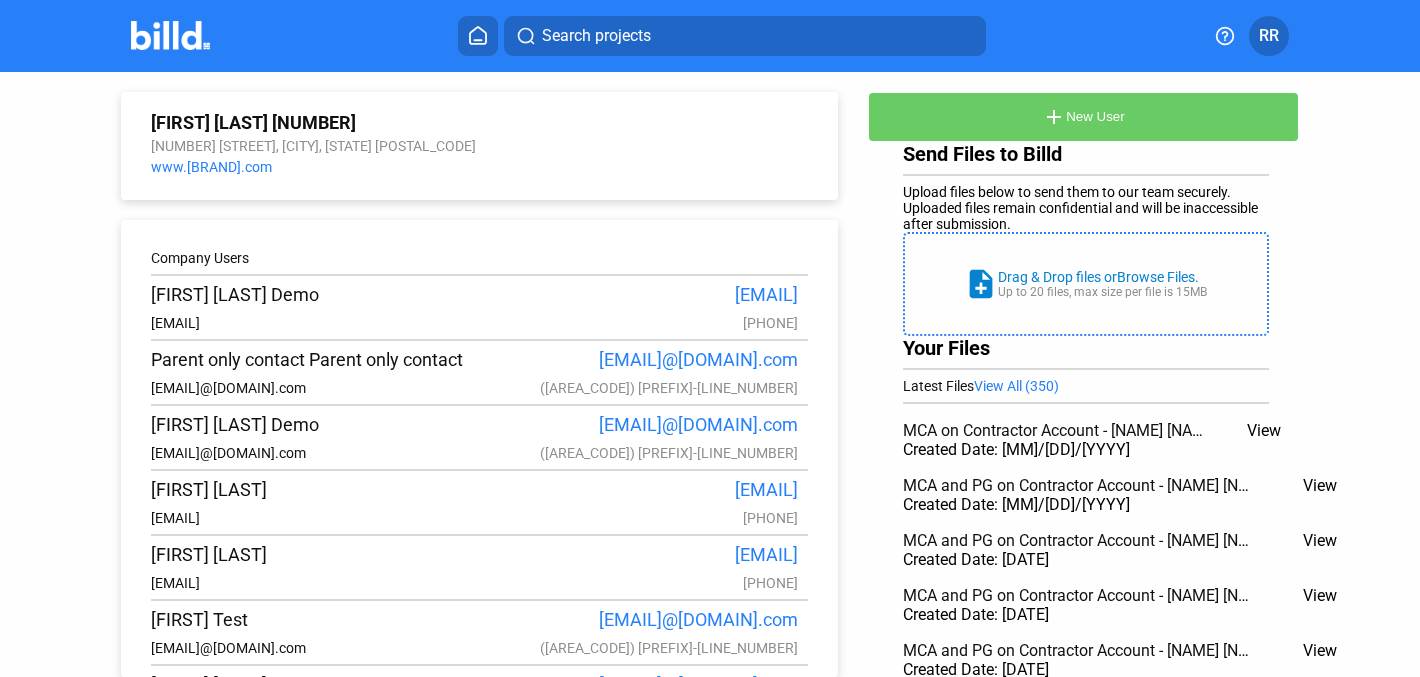 click at bounding box center (478, 36) 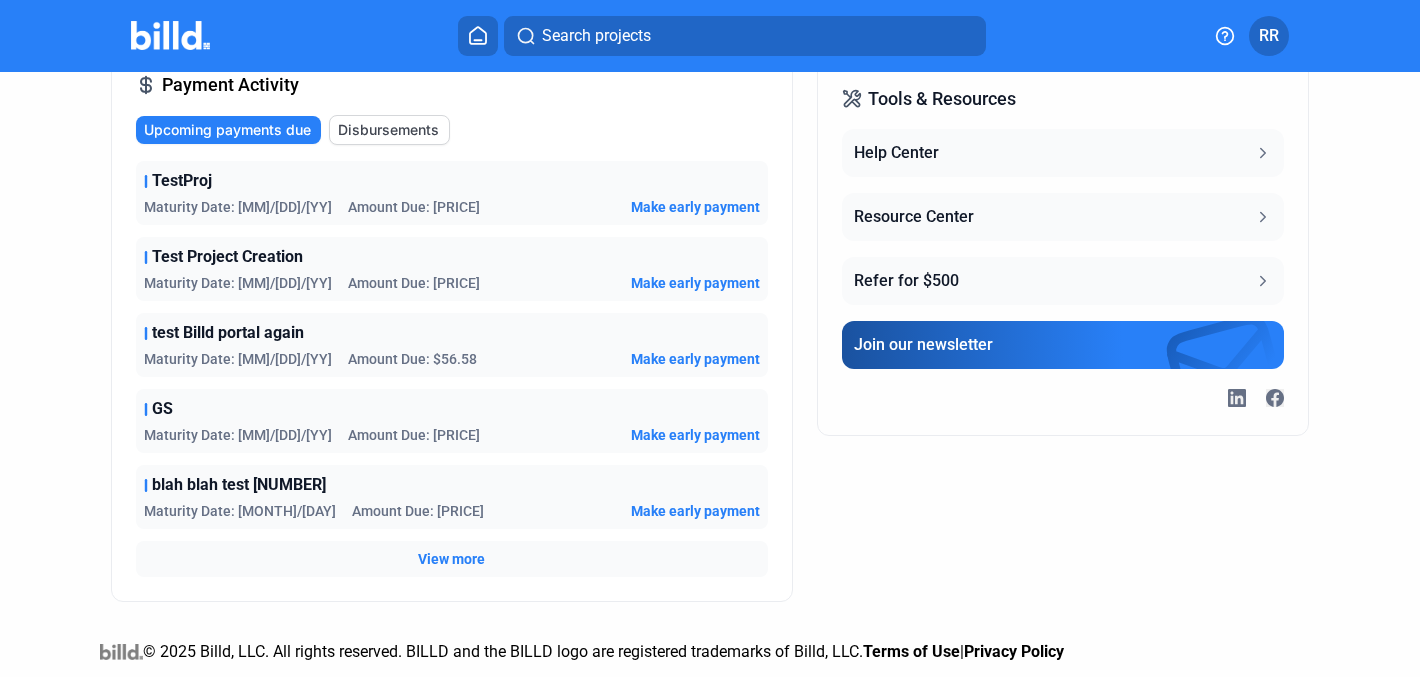 scroll, scrollTop: 0, scrollLeft: 0, axis: both 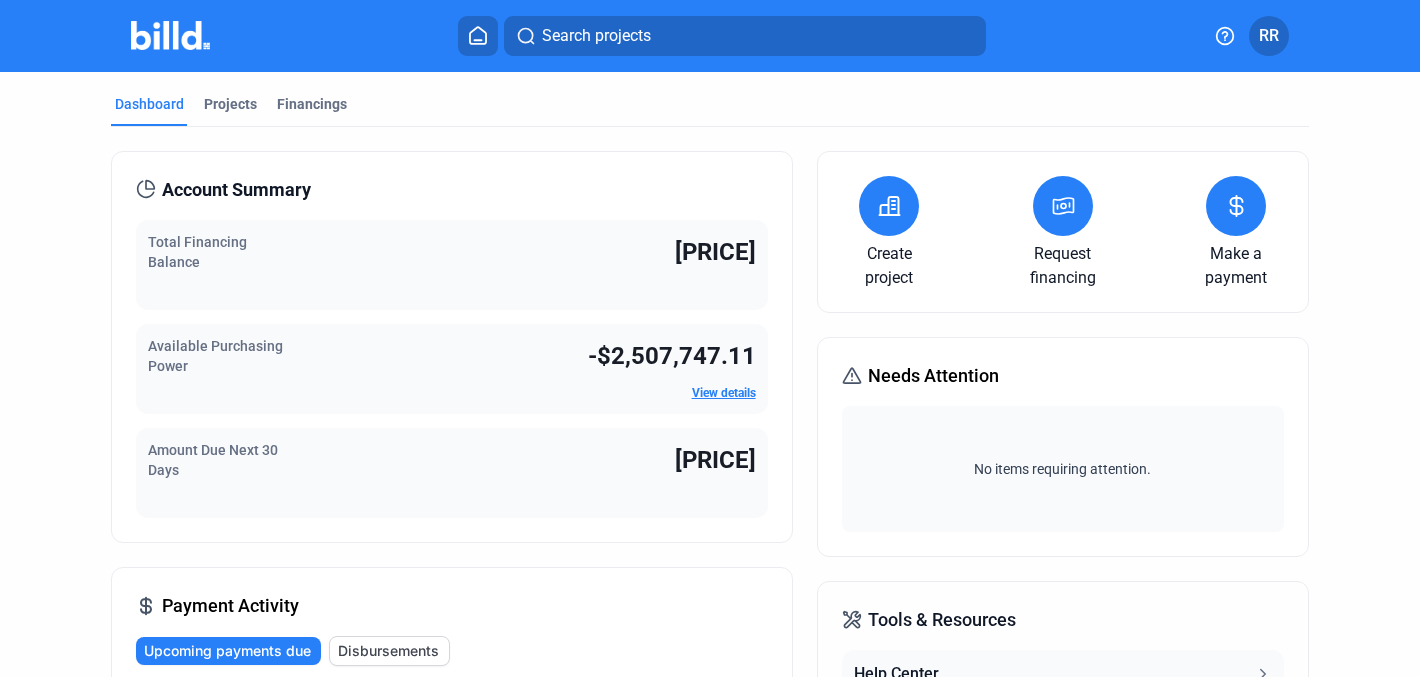 click on "RR" at bounding box center [1269, 36] 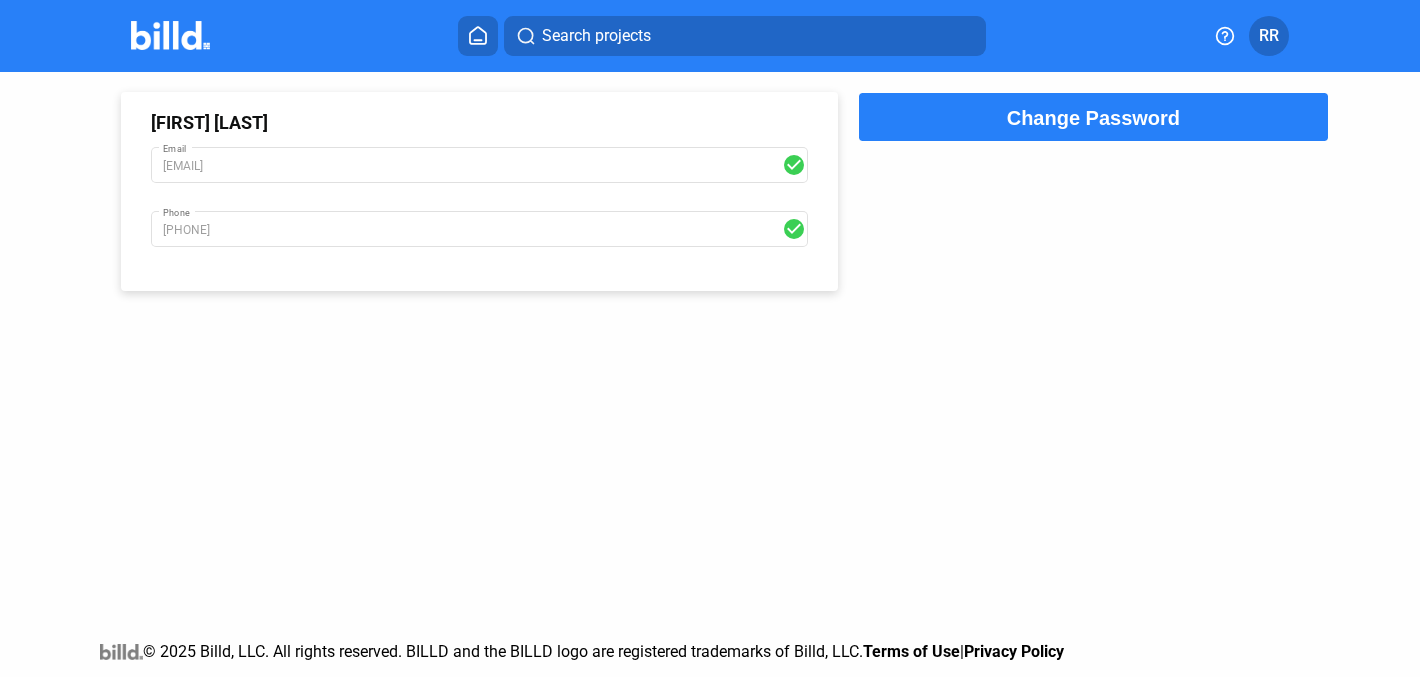 click at bounding box center (478, 36) 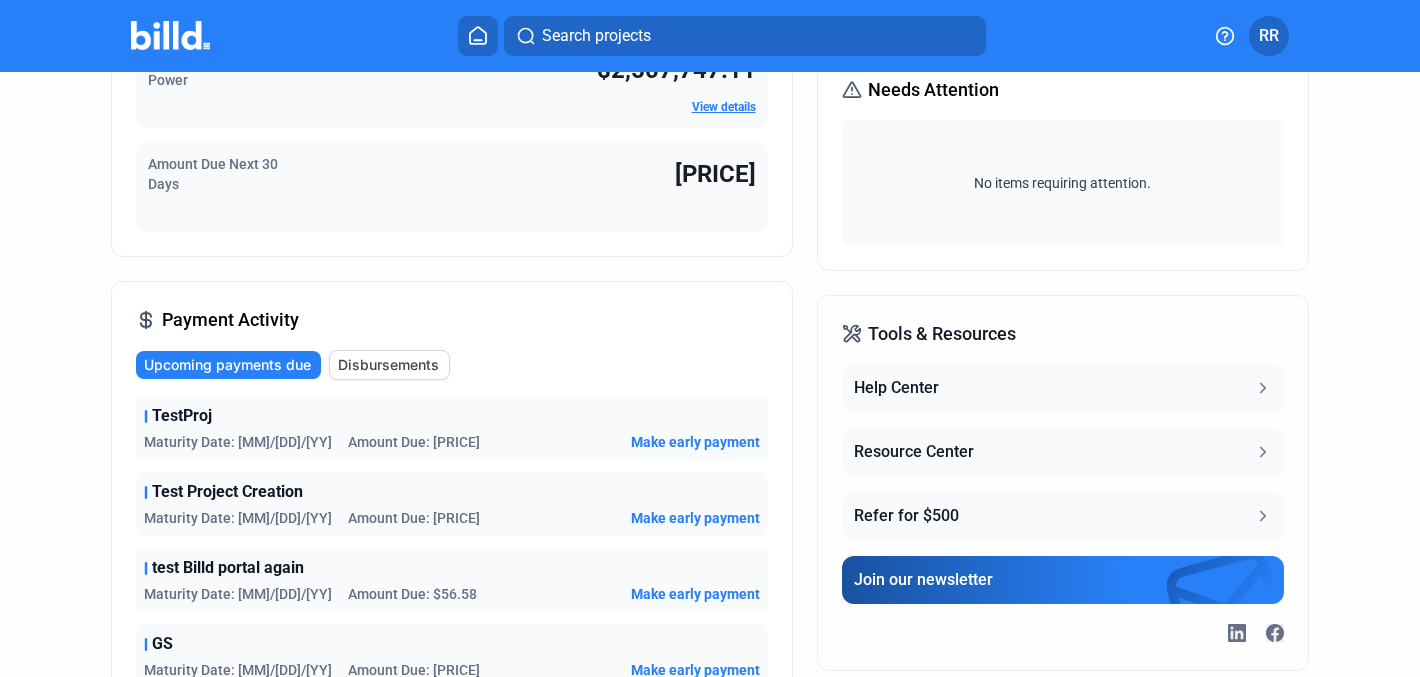 scroll, scrollTop: 0, scrollLeft: 0, axis: both 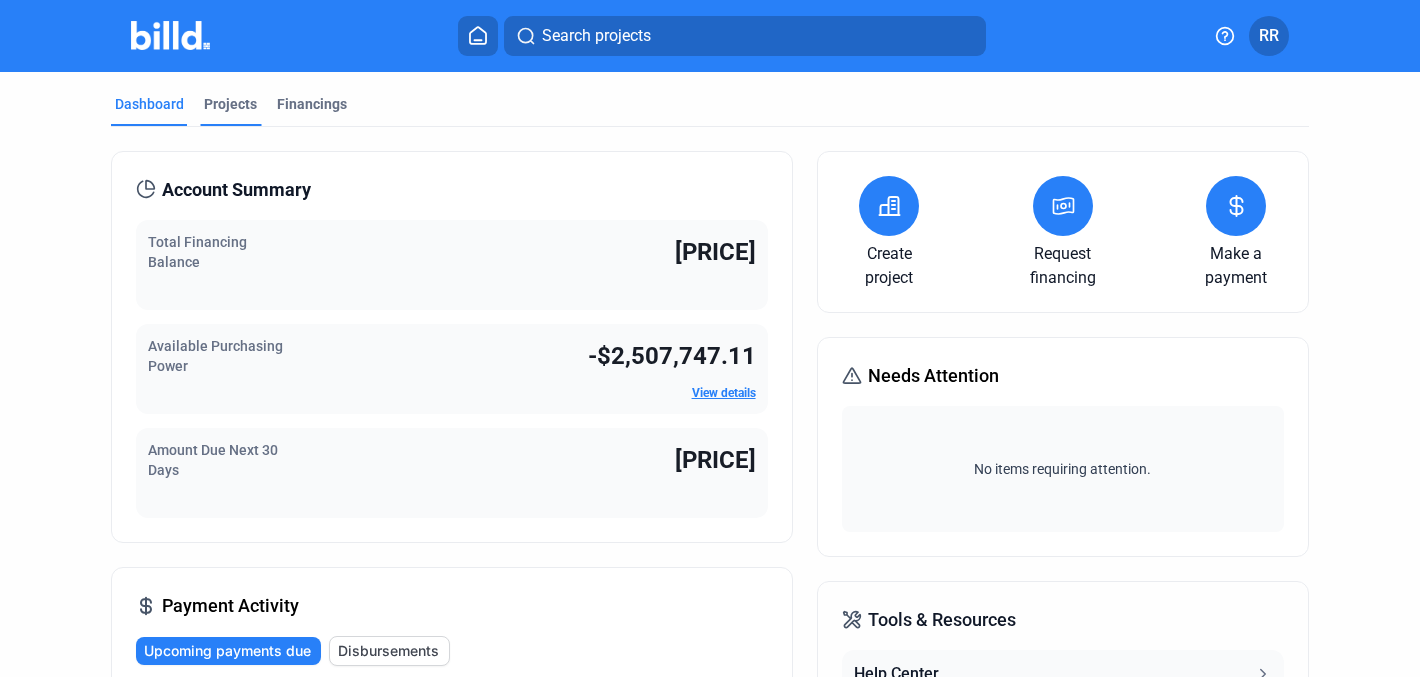 click on "Projects" at bounding box center (230, 110) 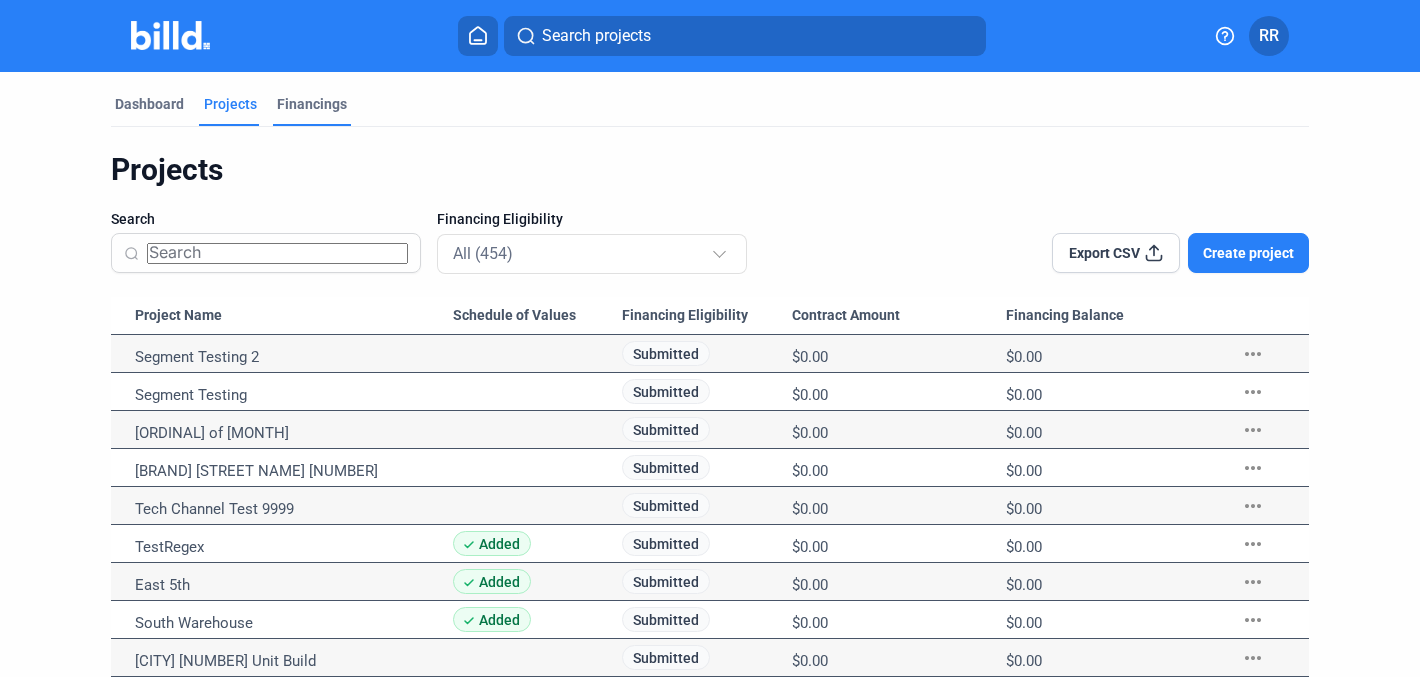 click on "Financings" at bounding box center (312, 110) 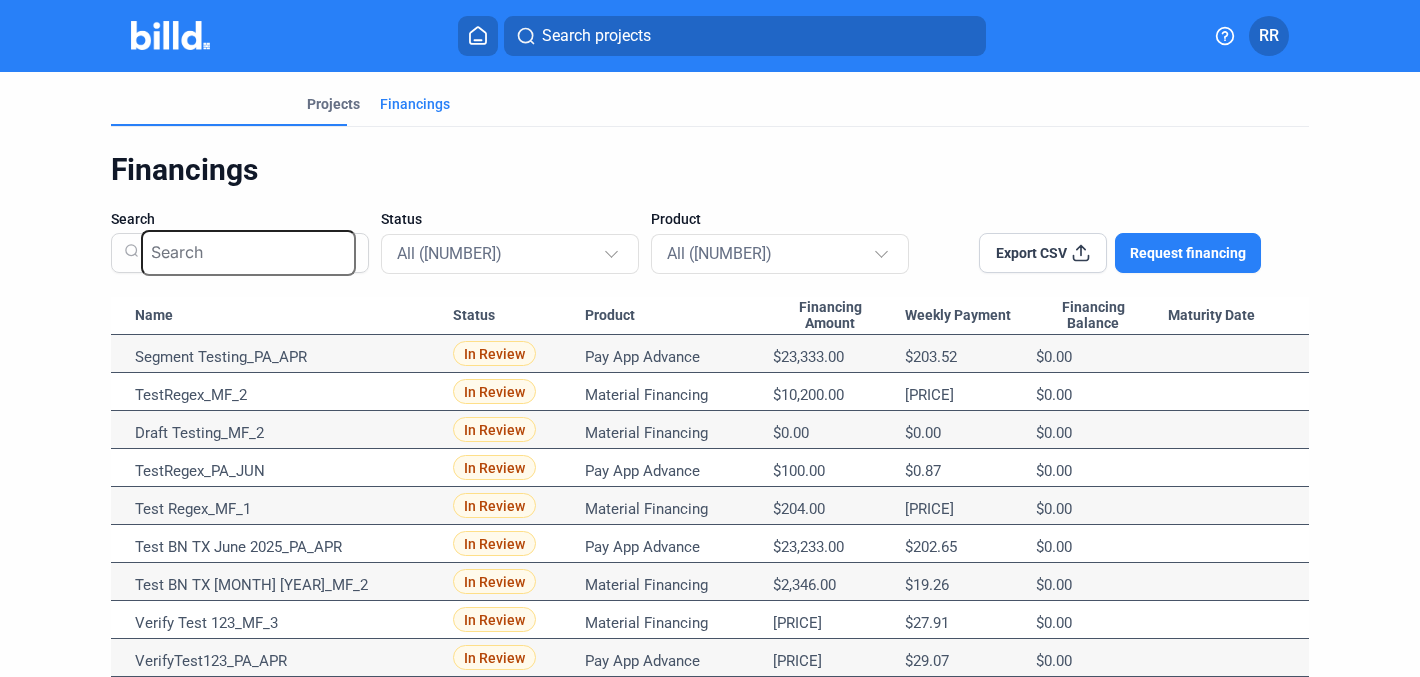 click on "Dashboard" at bounding box center [149, 192] 